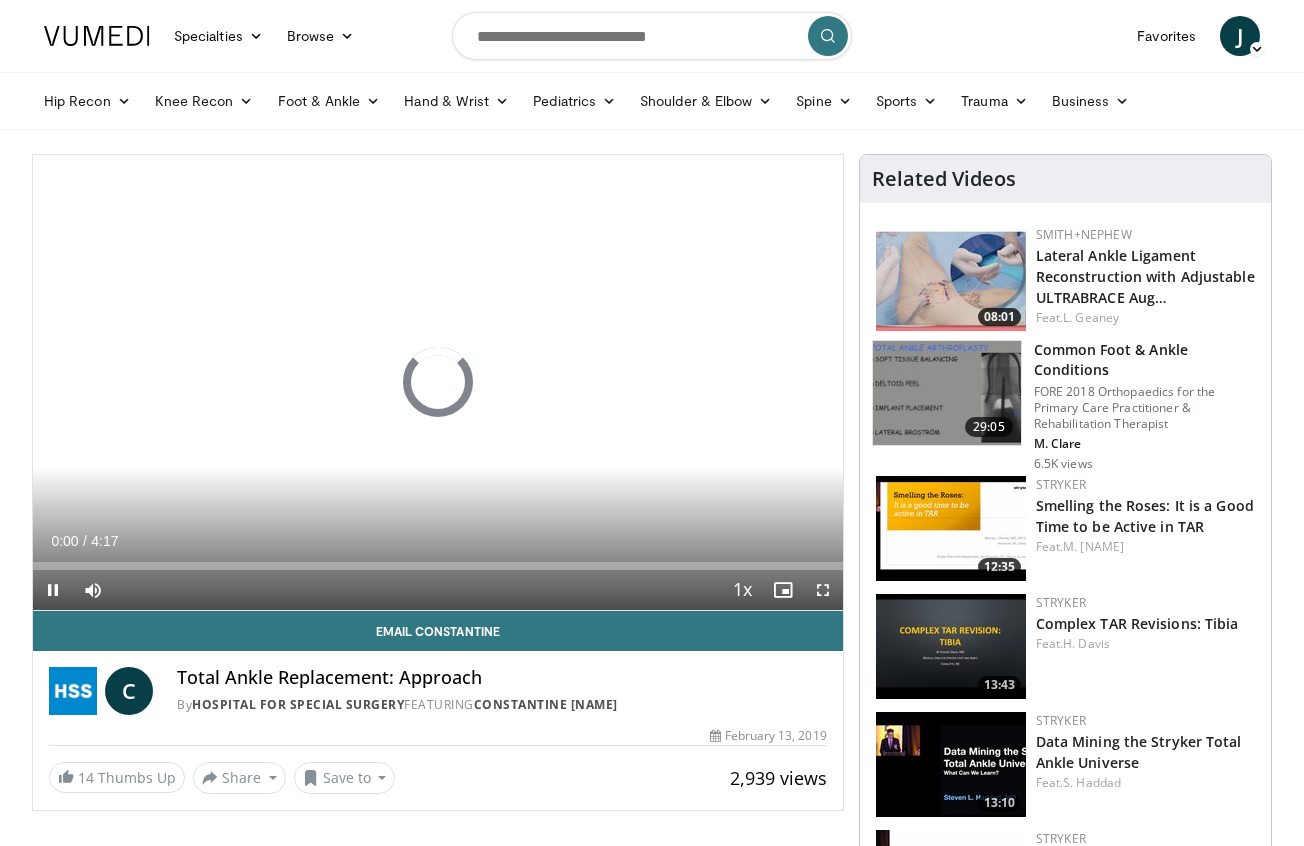 scroll, scrollTop: 0, scrollLeft: 0, axis: both 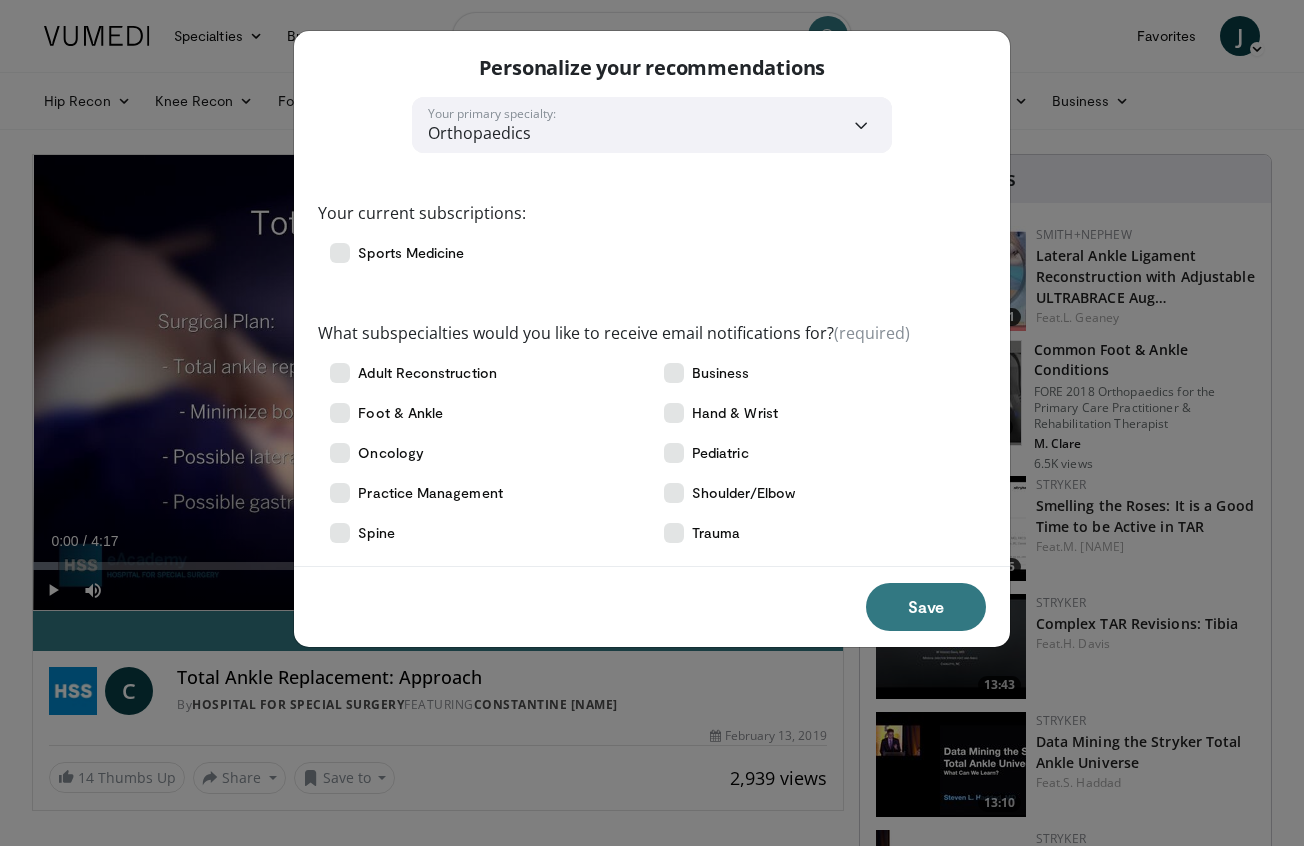 click on "**********" at bounding box center [652, 423] 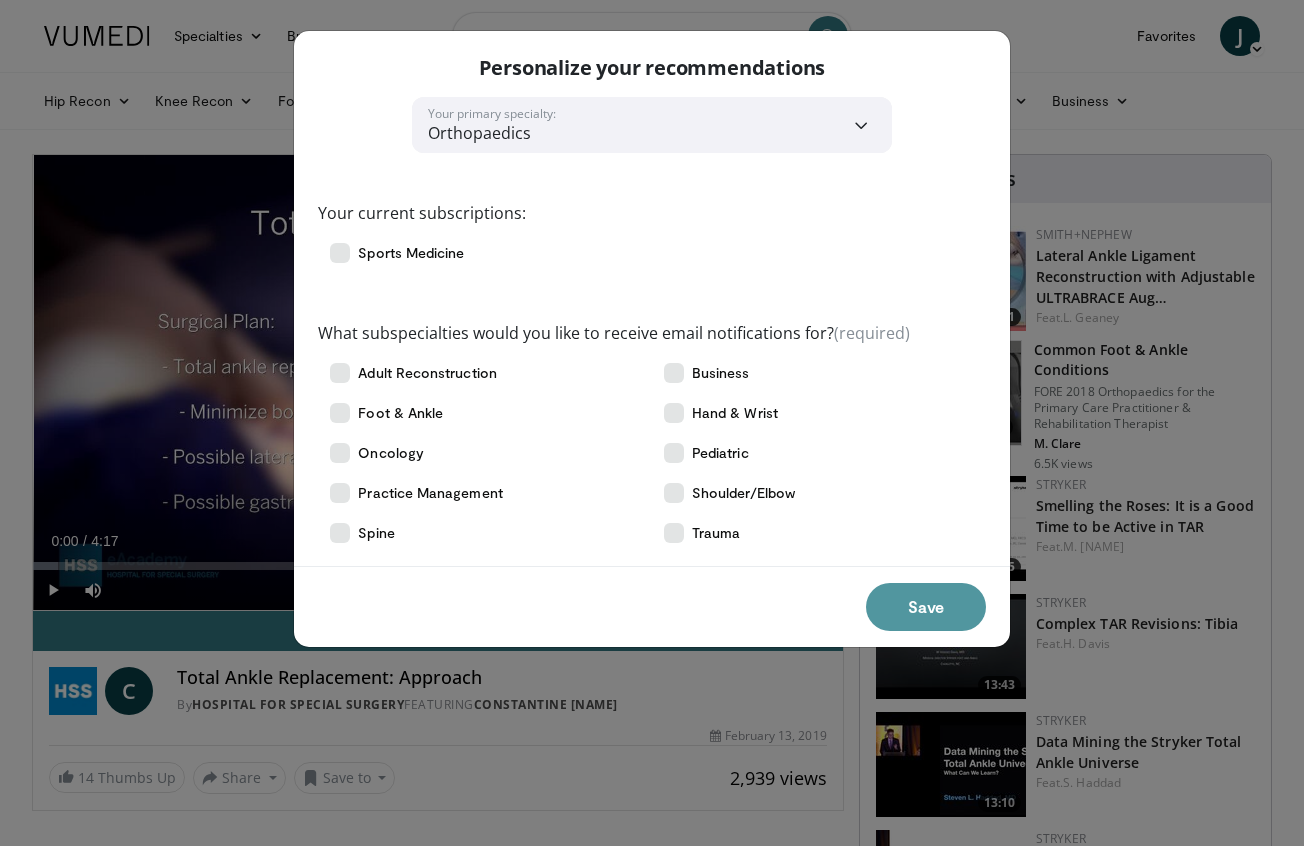 click on "Save" at bounding box center [926, 607] 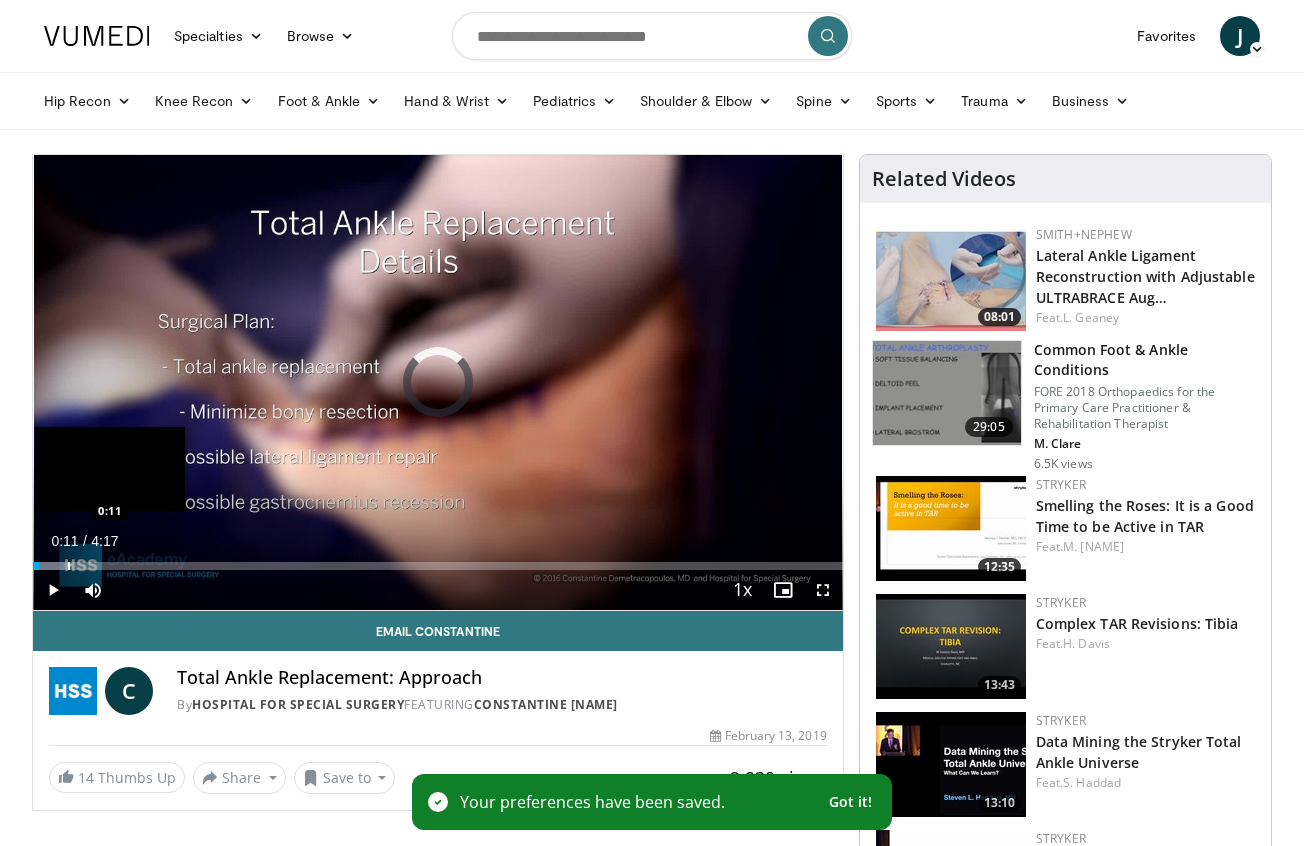 click at bounding box center (69, 566) 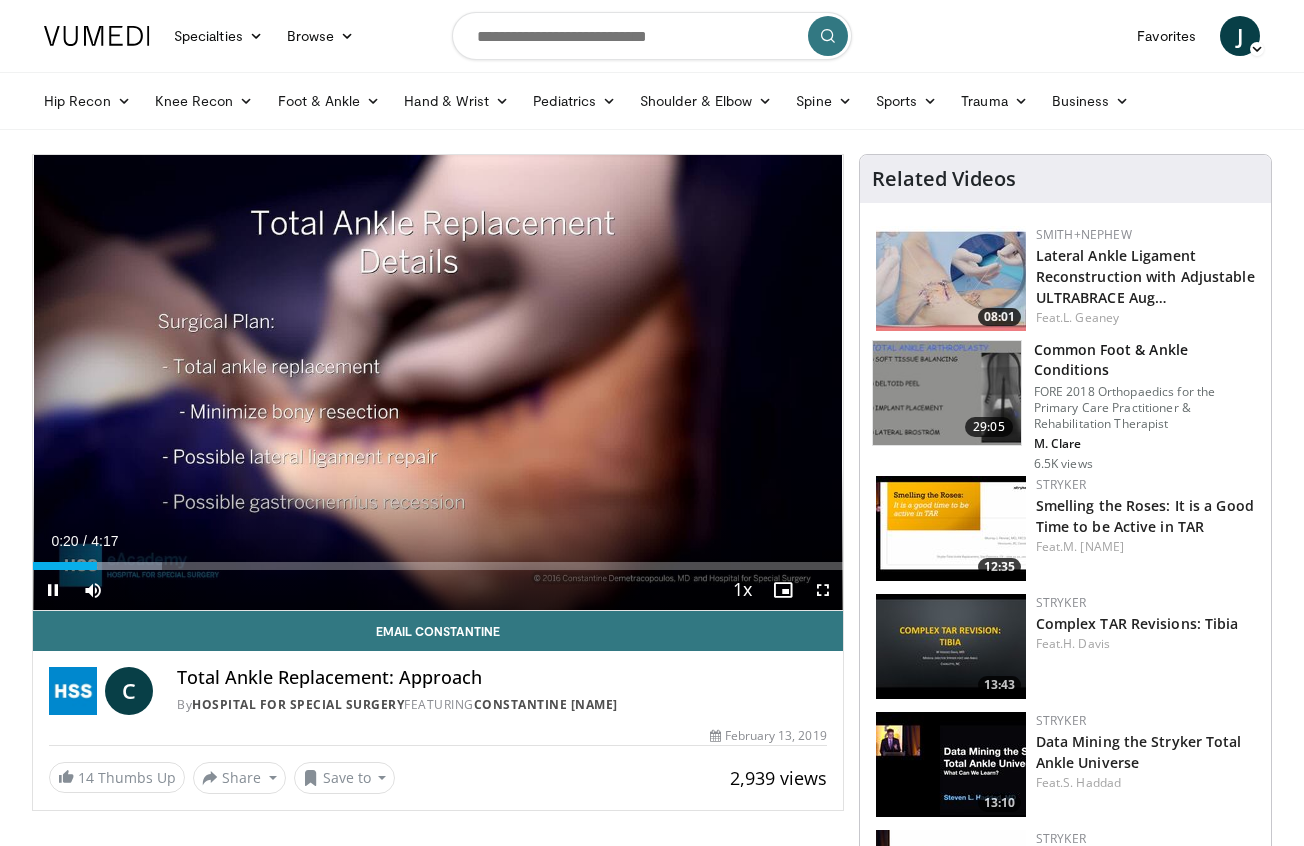 click at bounding box center (823, 590) 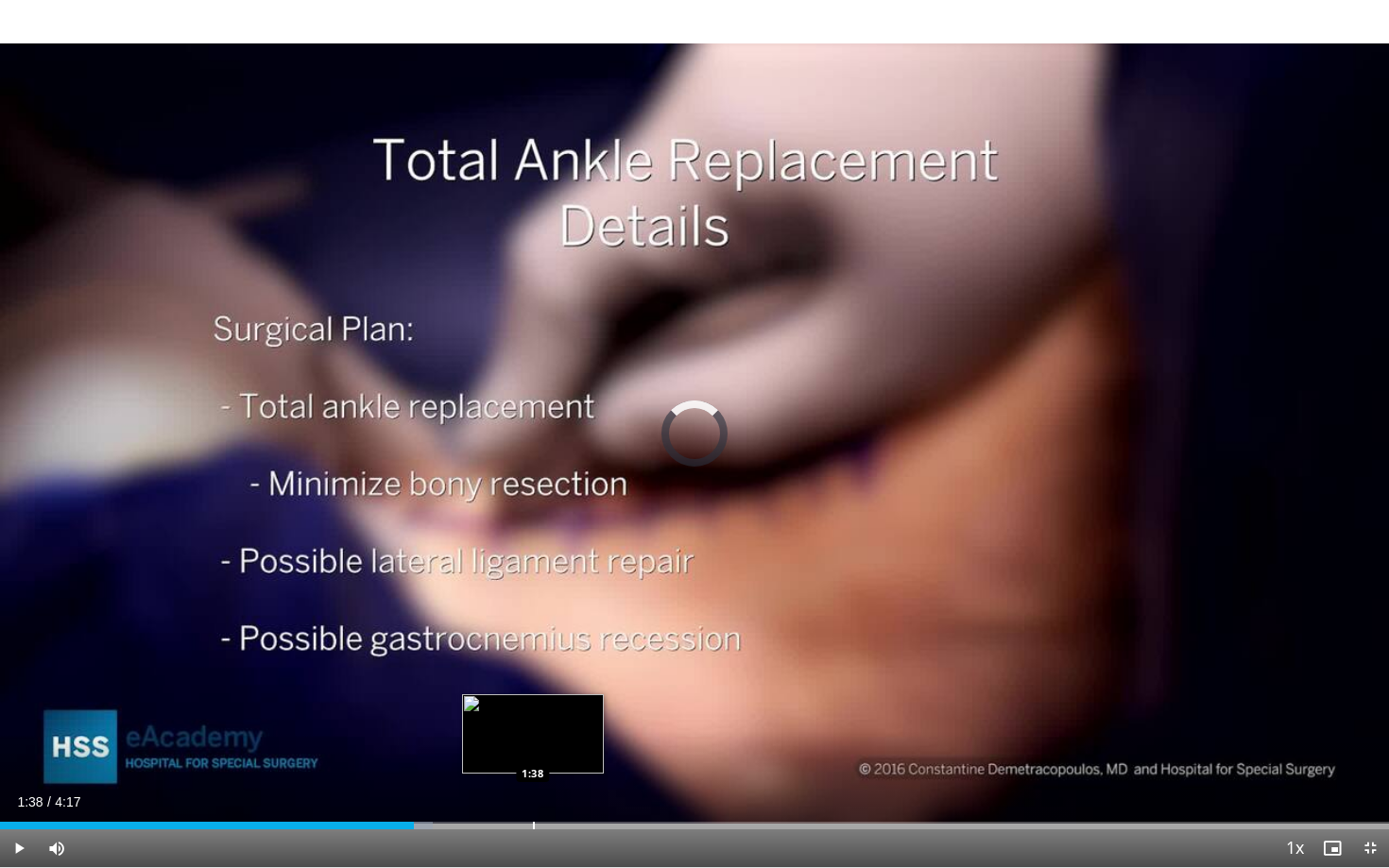 click at bounding box center [534, 825] 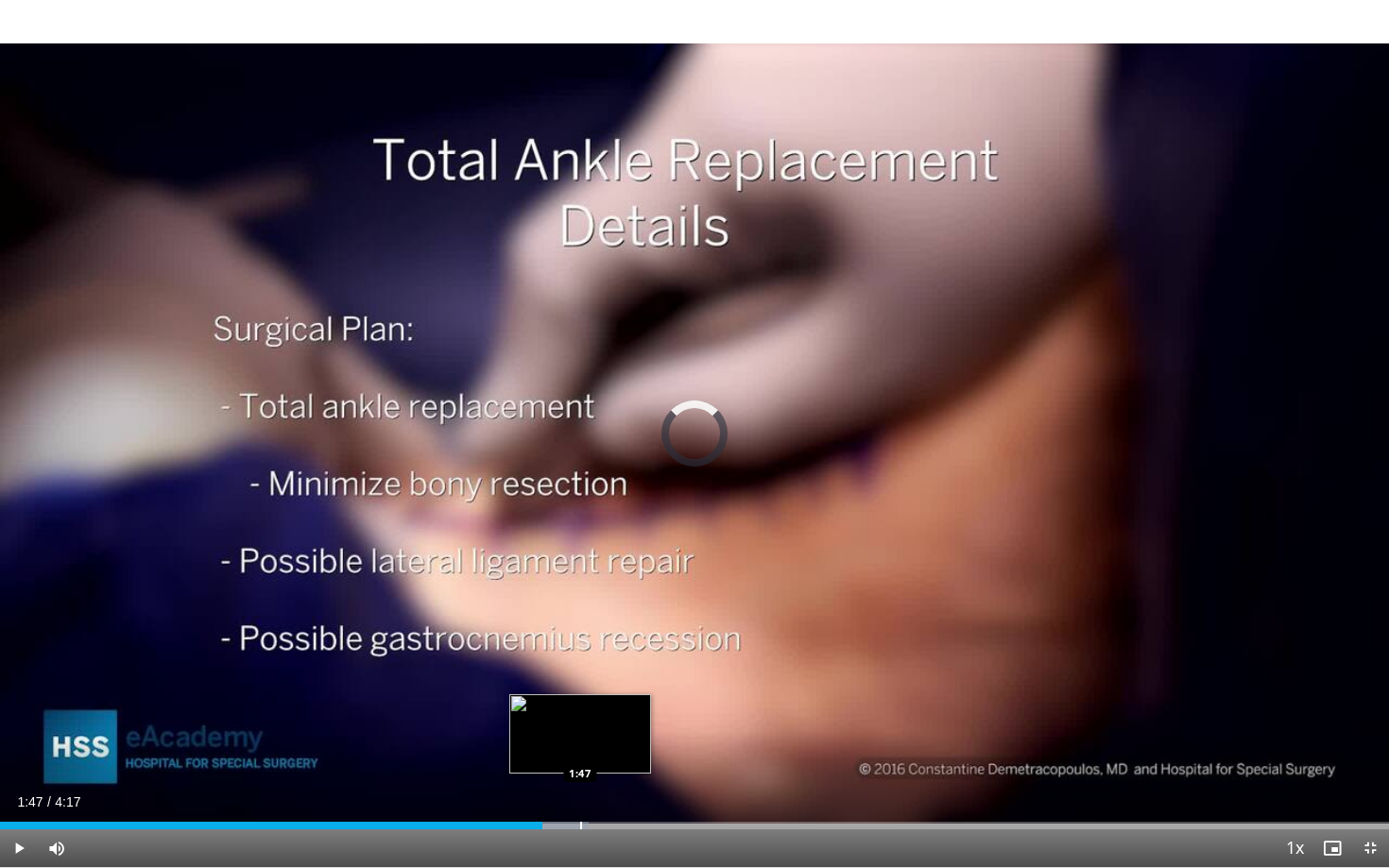 click at bounding box center (581, 825) 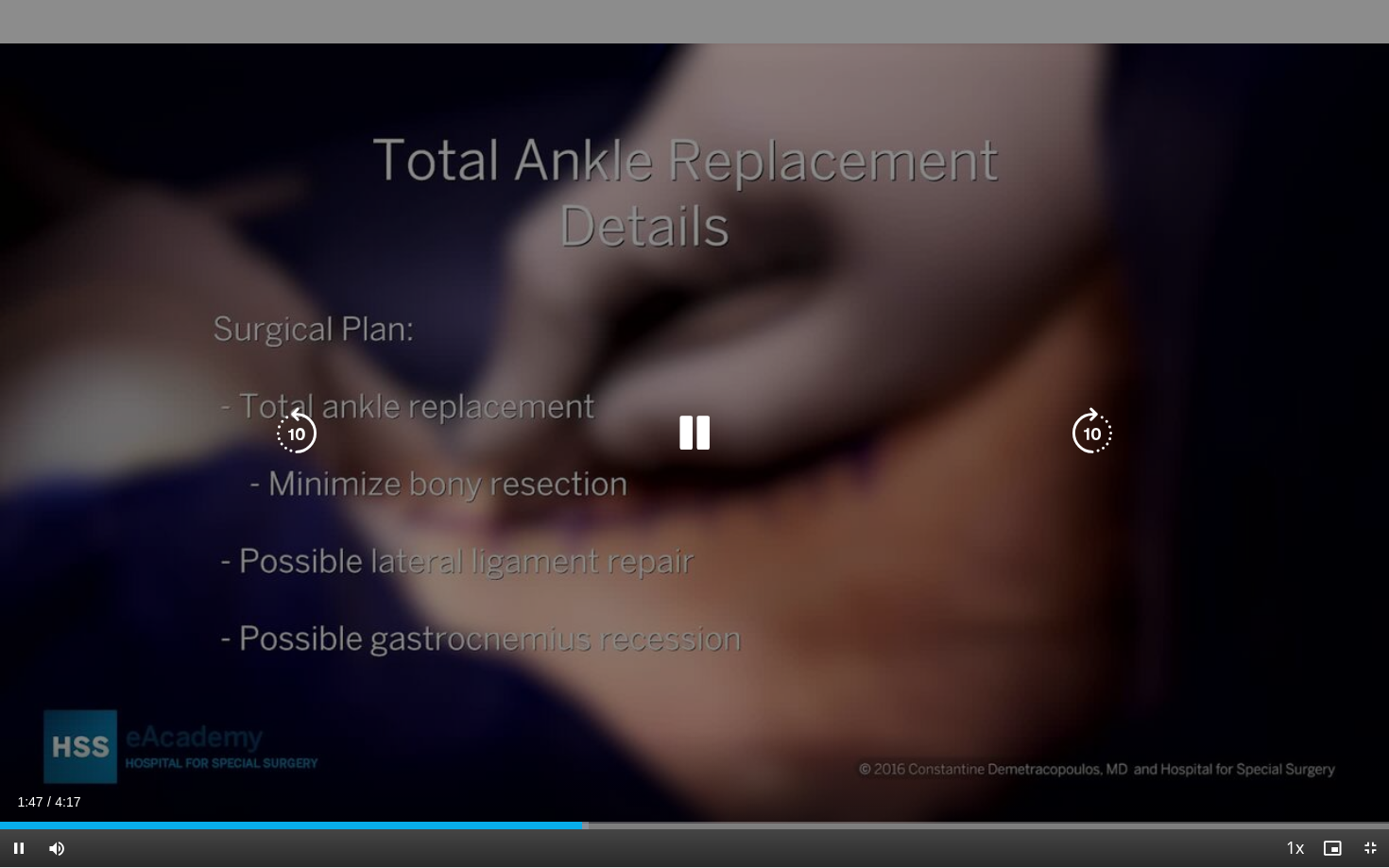 click on "Loaded :  42.35% 1:47 1:55" at bounding box center (694, 825) 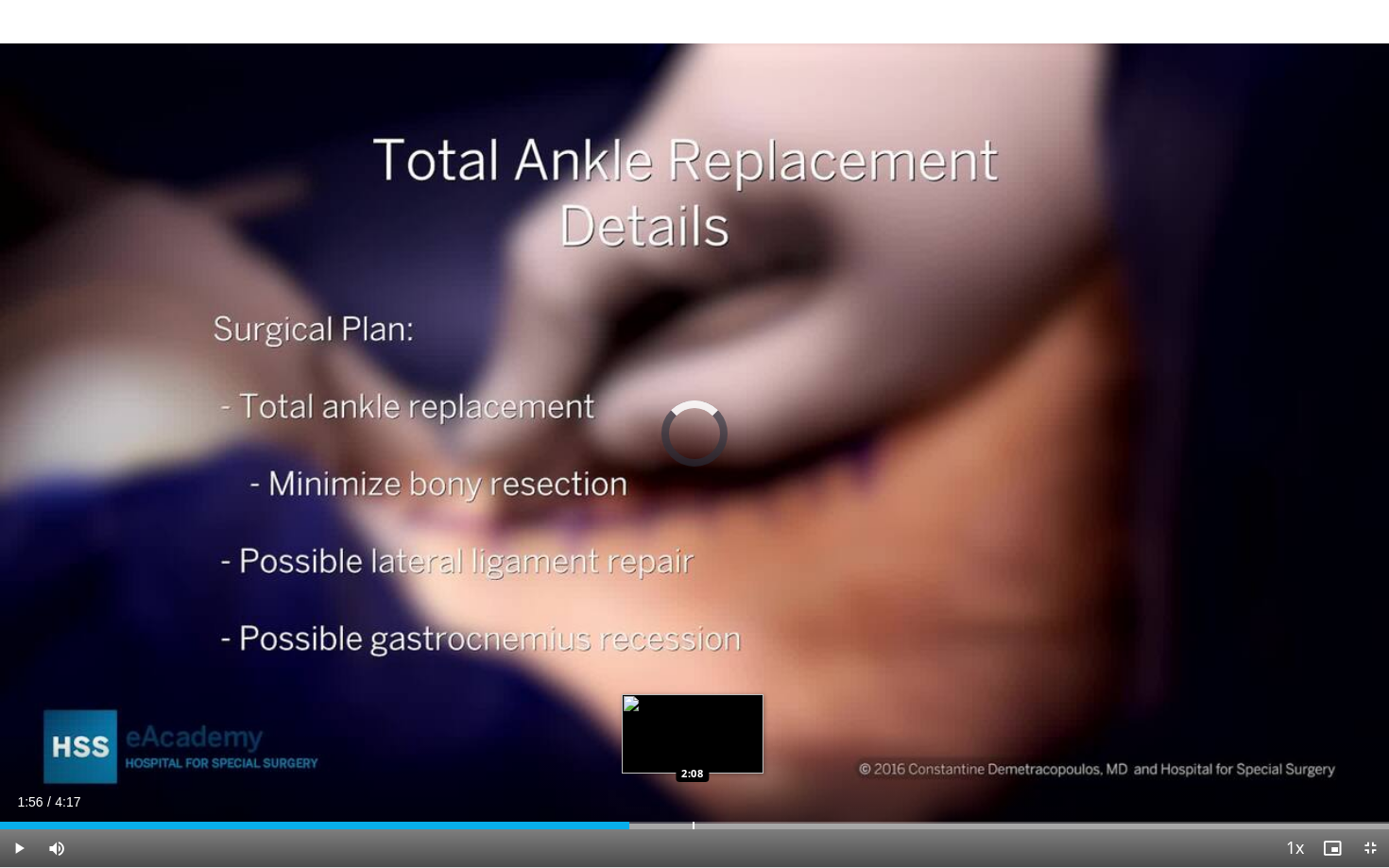 click on "Loaded :  42.35% 1:56 2:08" at bounding box center (694, 820) 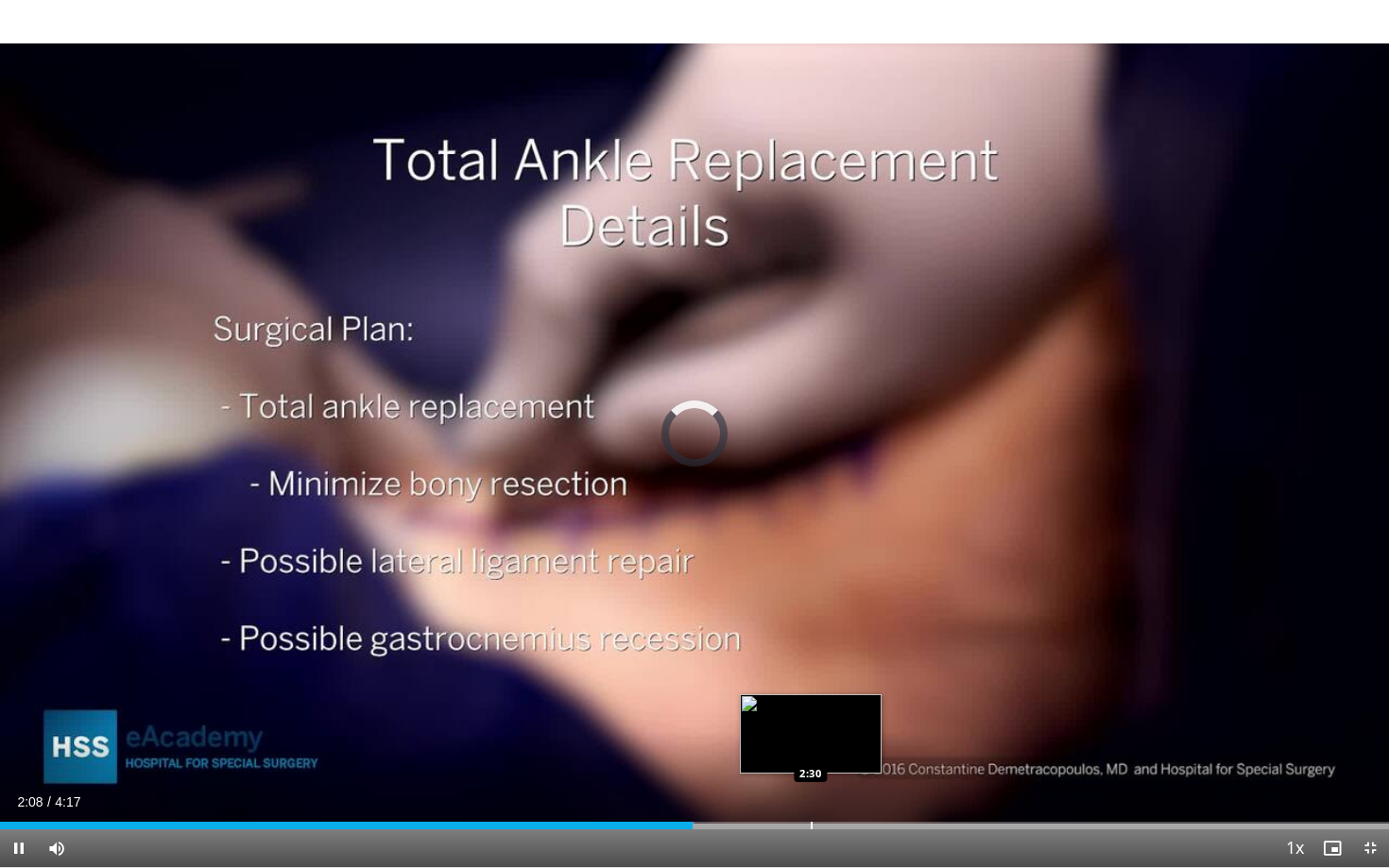 click on "Loaded :  49.98% 2:08 2:30" at bounding box center (694, 820) 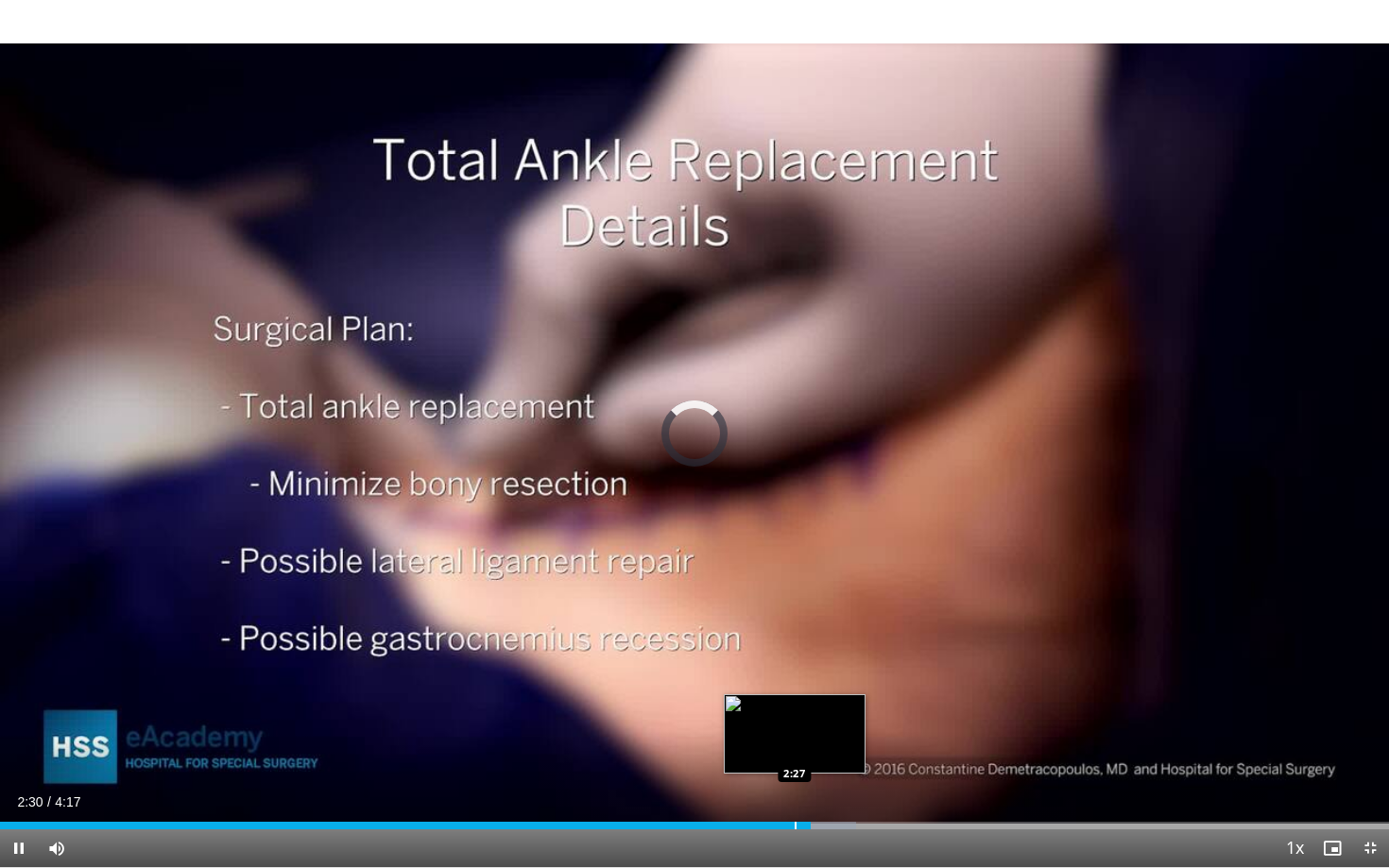 click at bounding box center [796, 825] 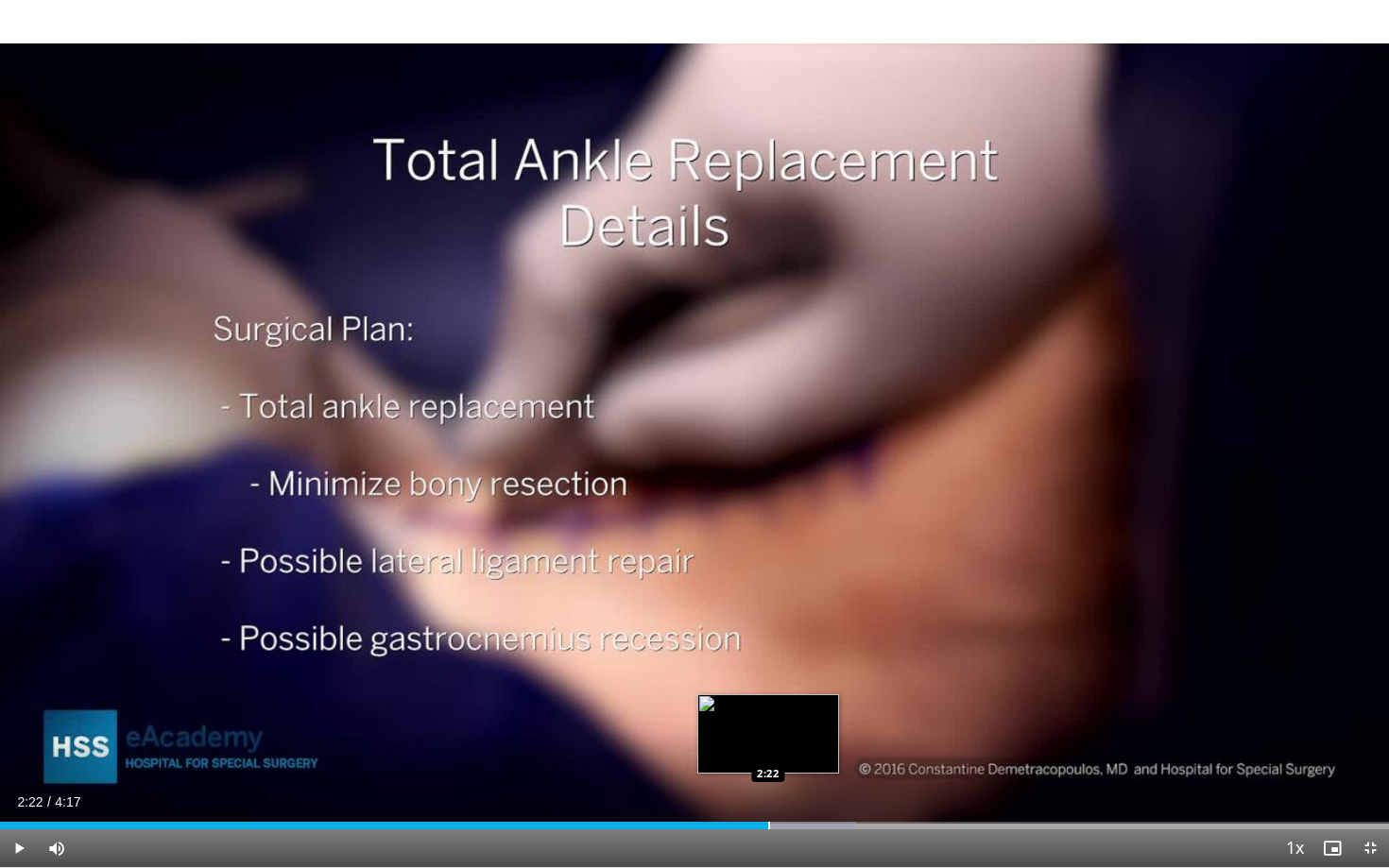 click at bounding box center [769, 825] 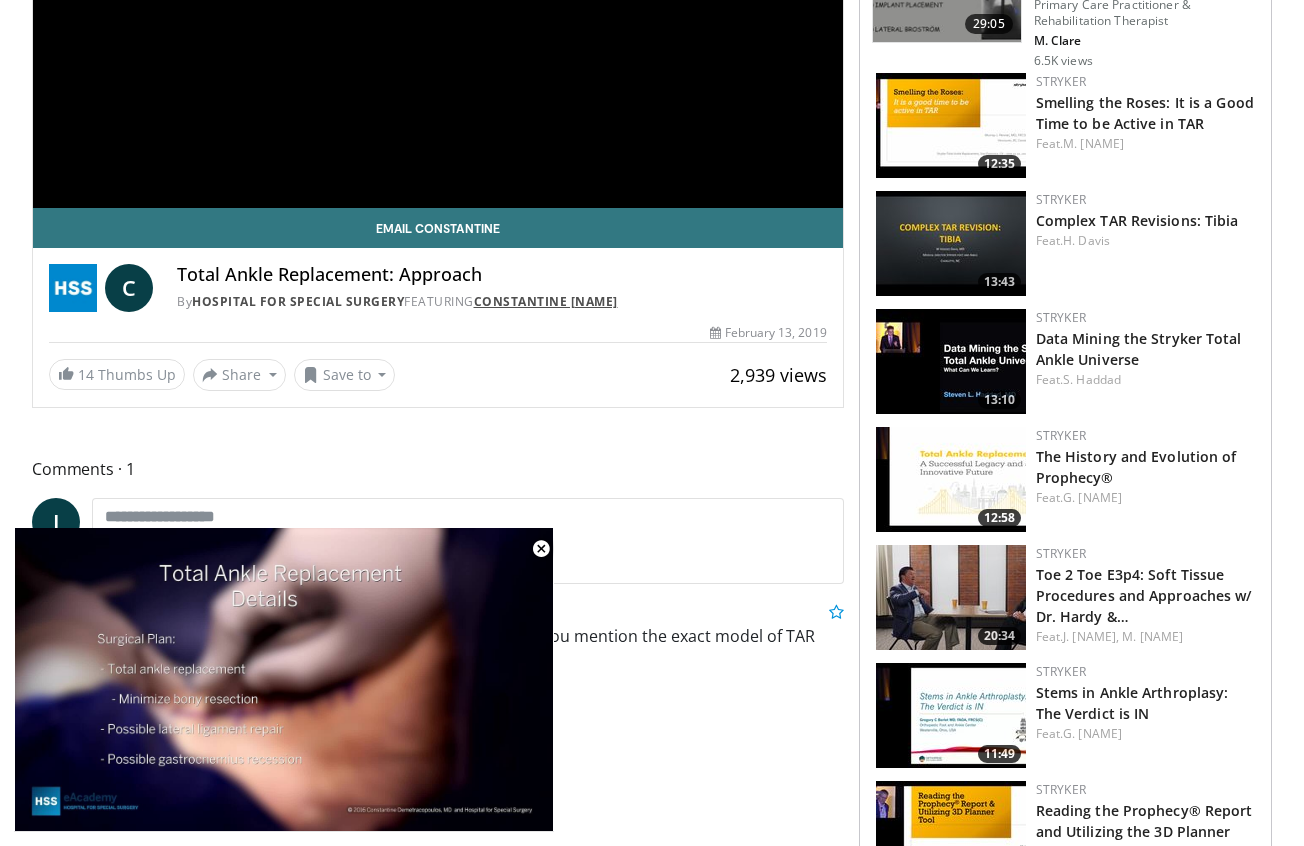 scroll, scrollTop: 497, scrollLeft: 0, axis: vertical 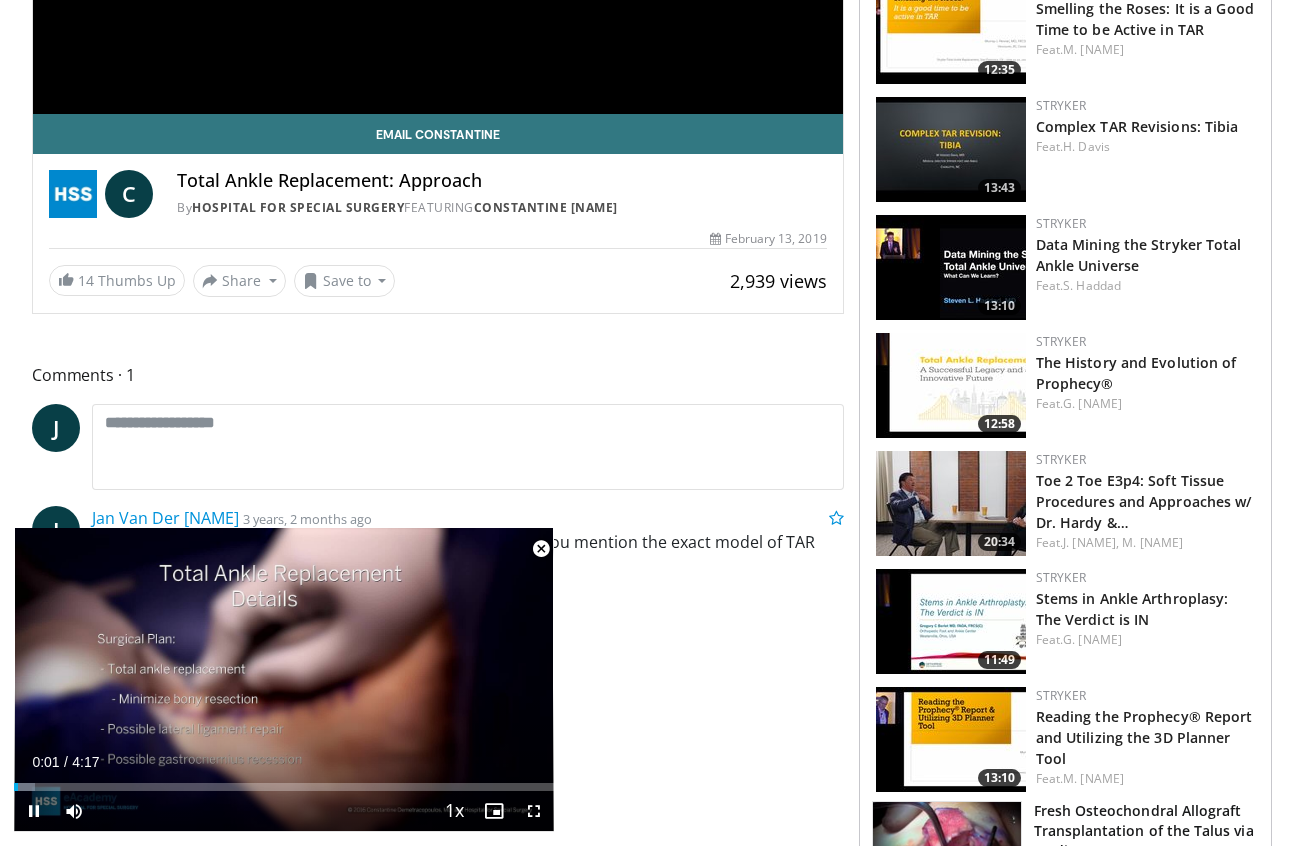 click at bounding box center [541, 549] 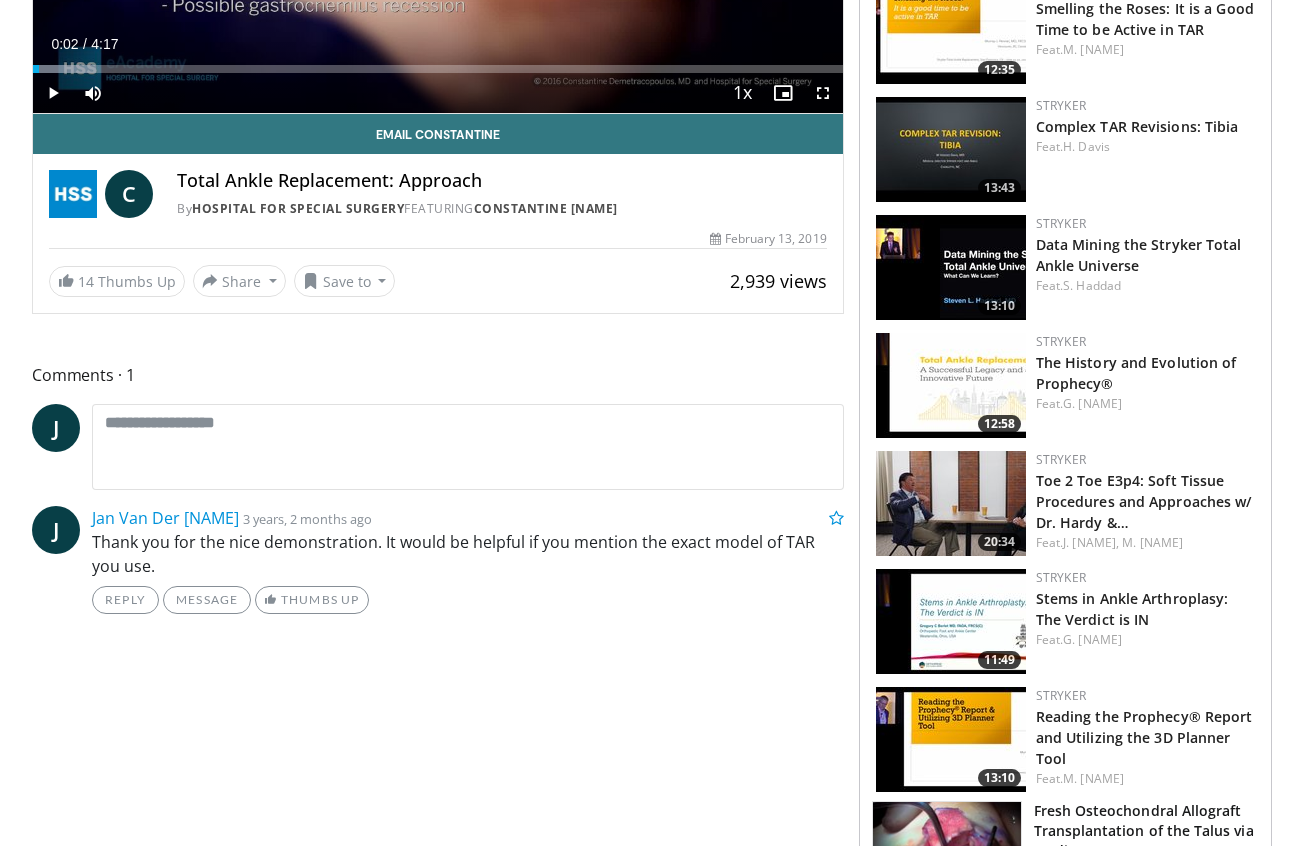 click on "C" at bounding box center [129, 194] 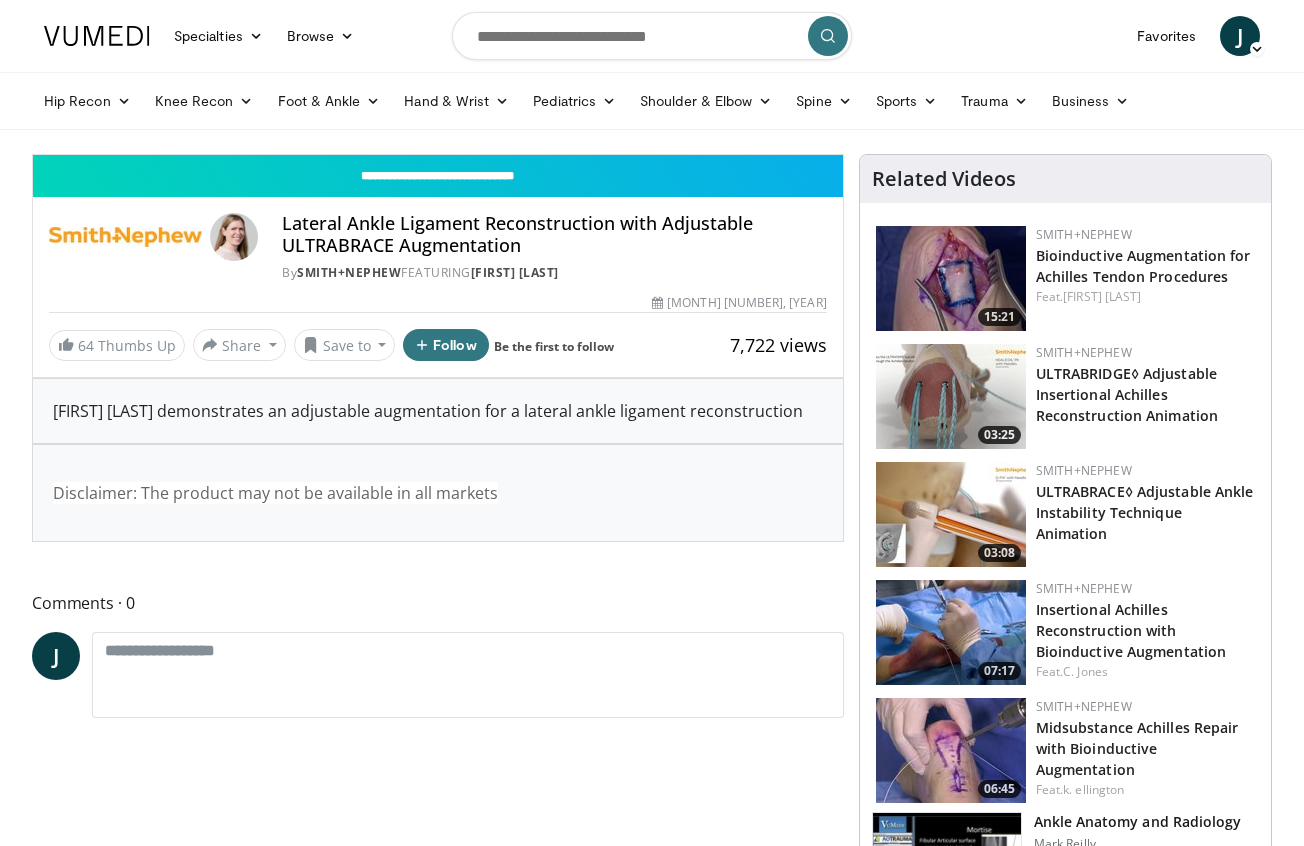 scroll, scrollTop: 0, scrollLeft: 0, axis: both 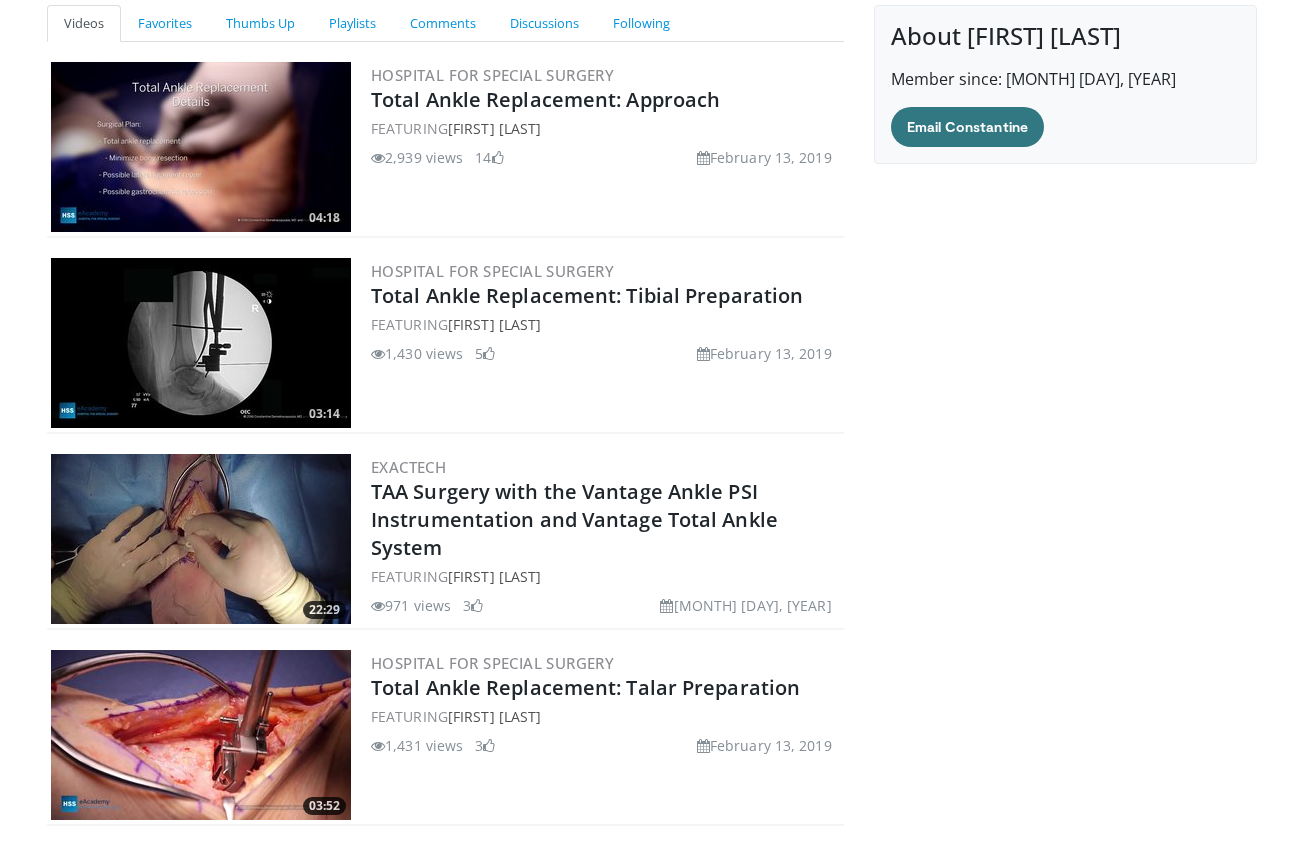 click at bounding box center [201, 343] 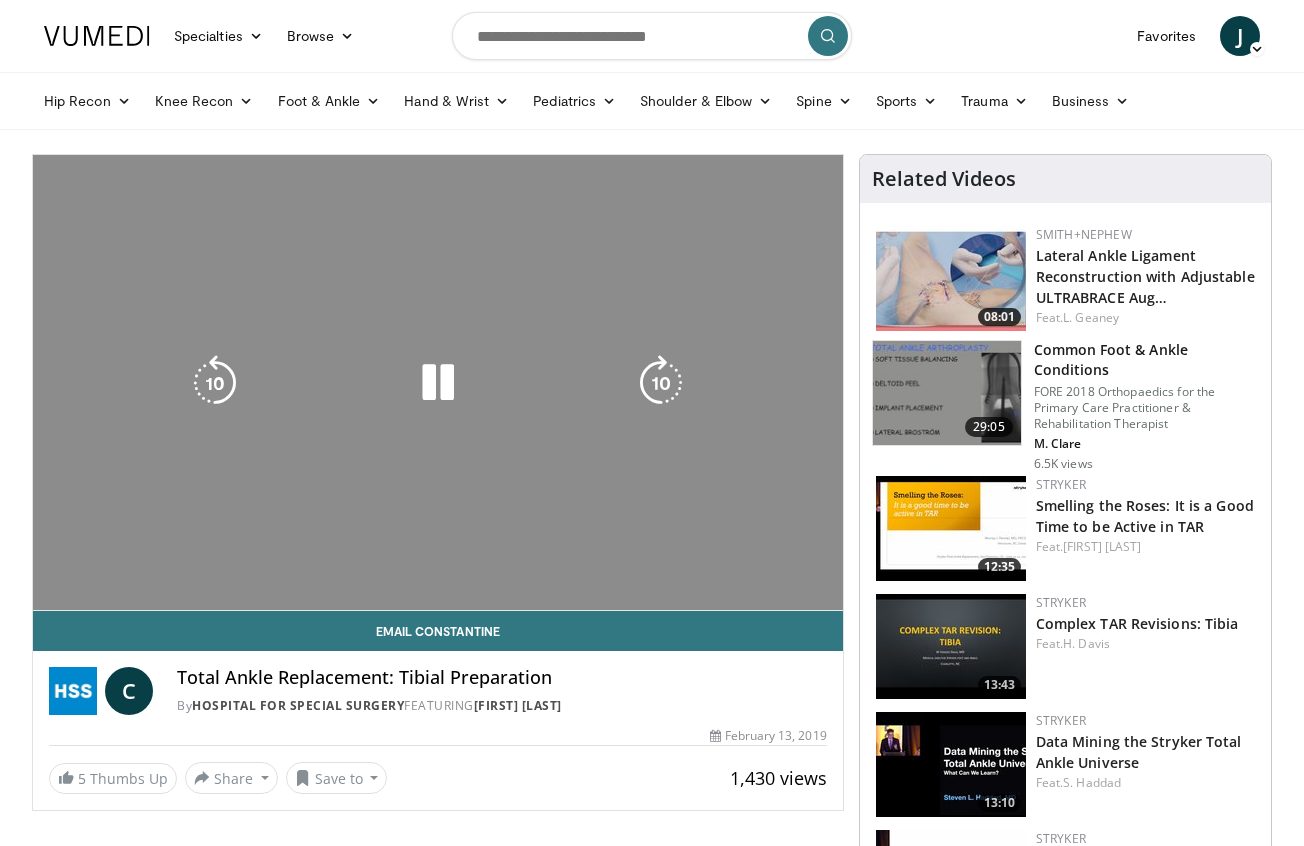 scroll, scrollTop: 0, scrollLeft: 0, axis: both 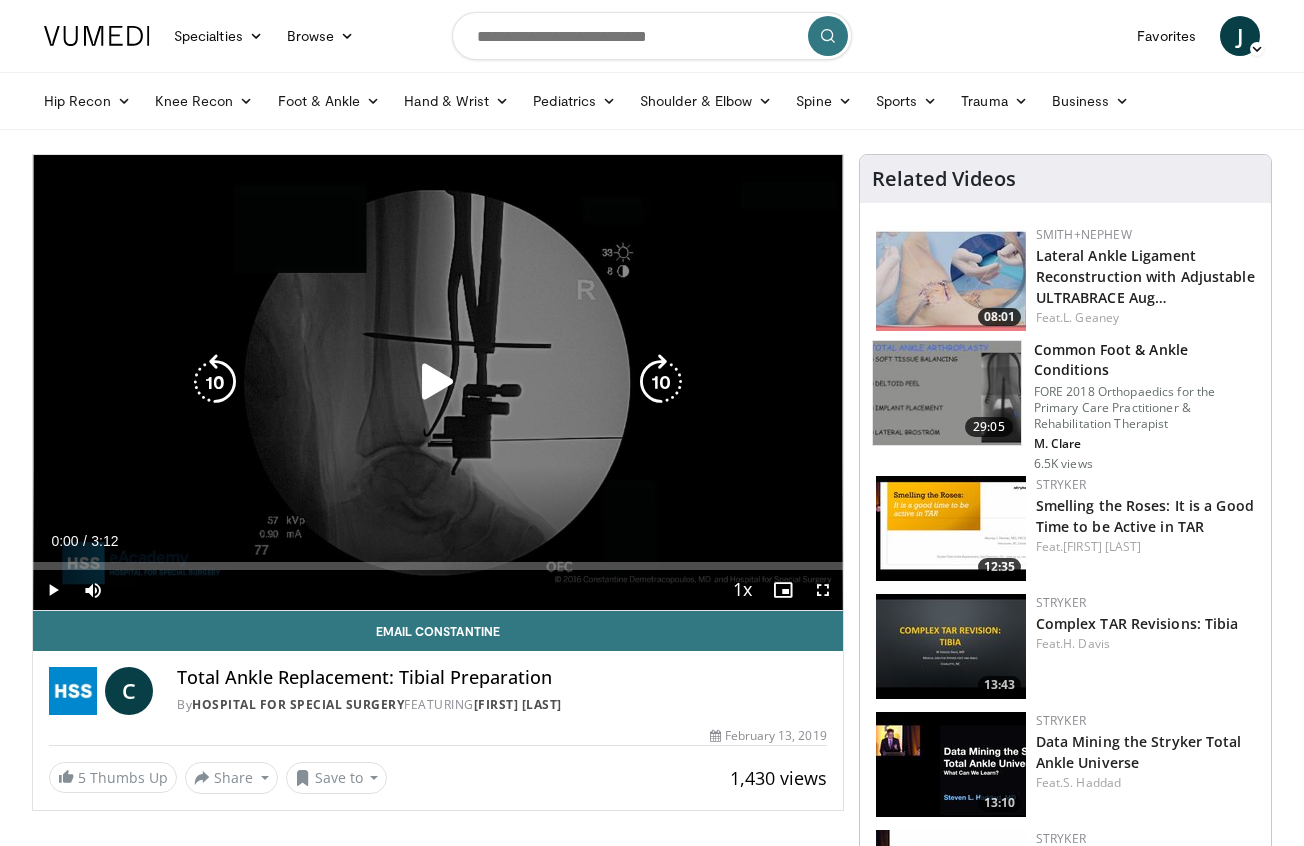 click at bounding box center [438, 382] 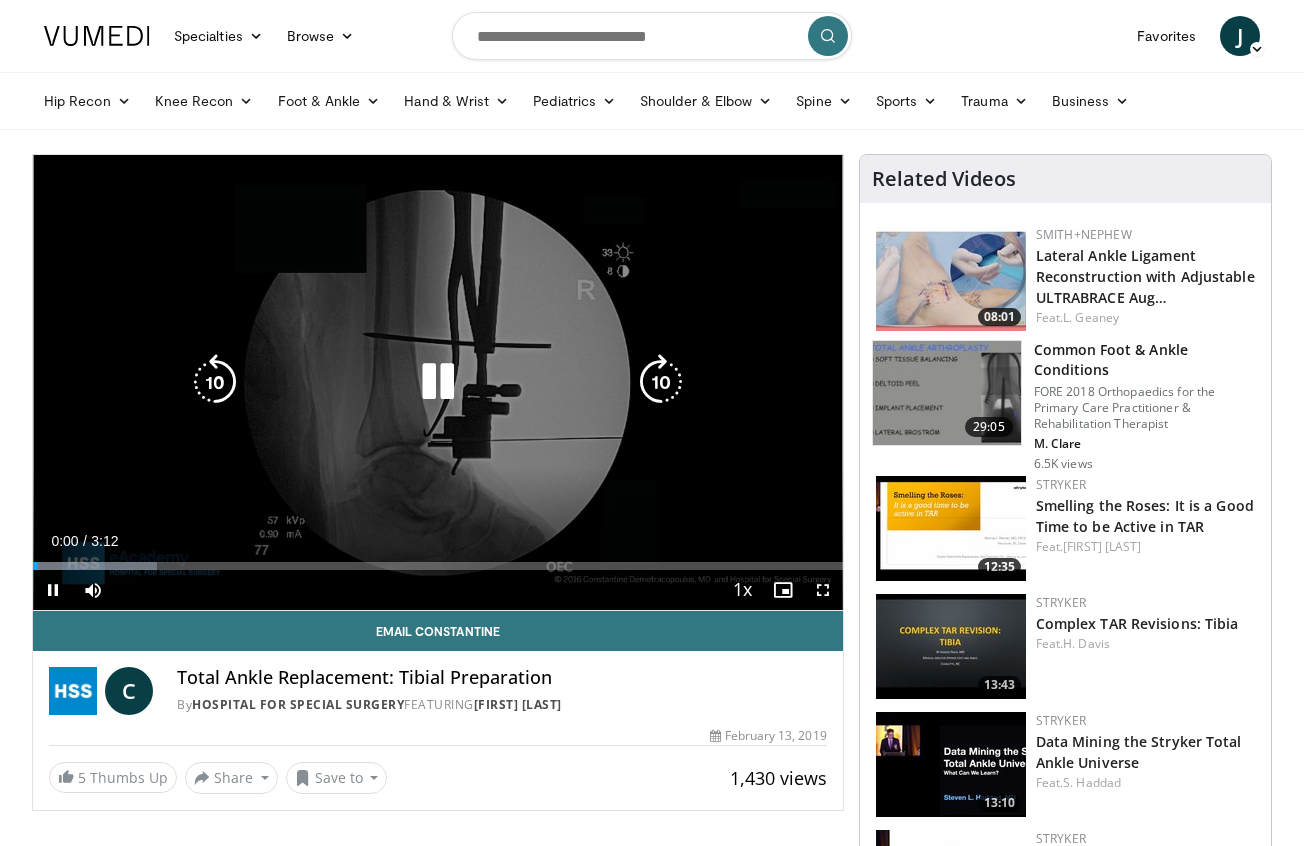 click at bounding box center [661, 382] 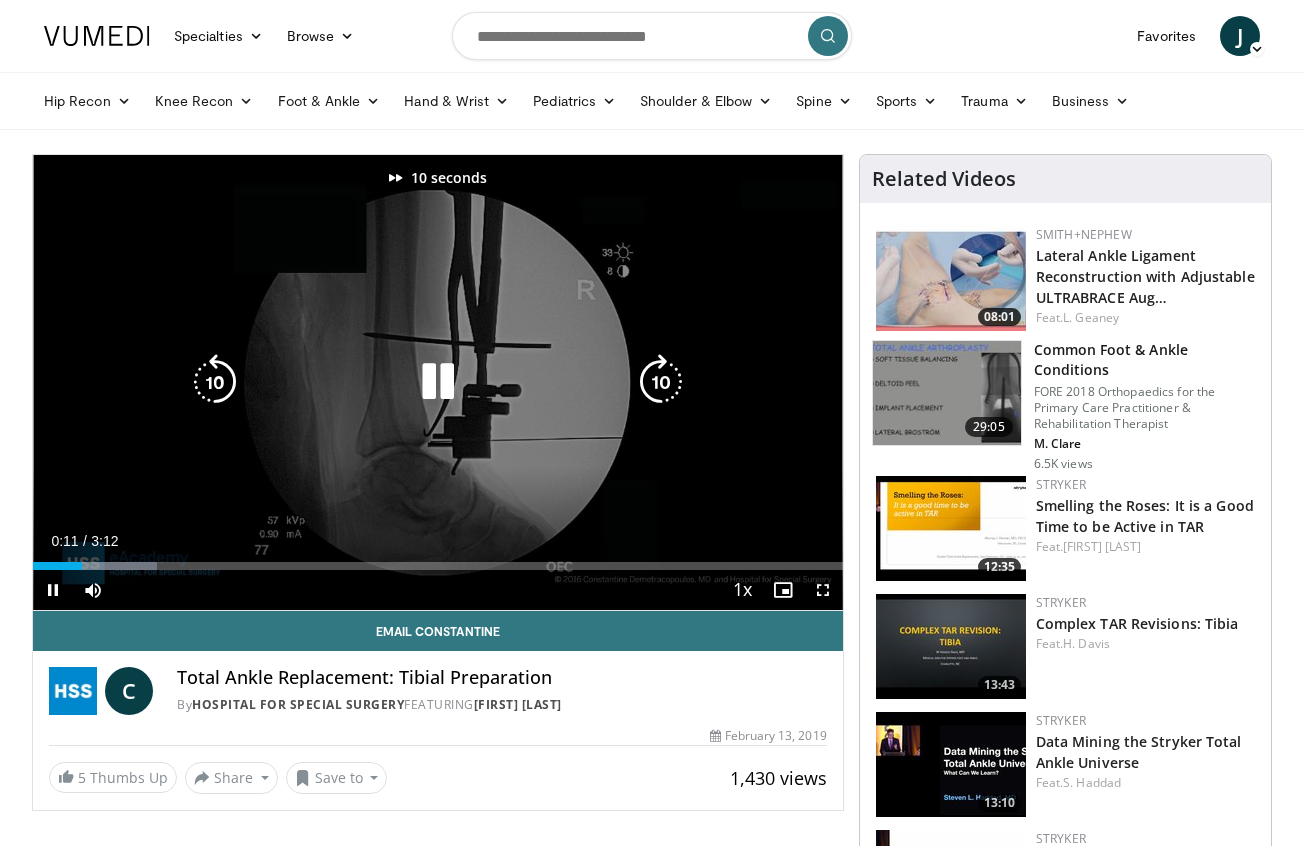 click at bounding box center [661, 382] 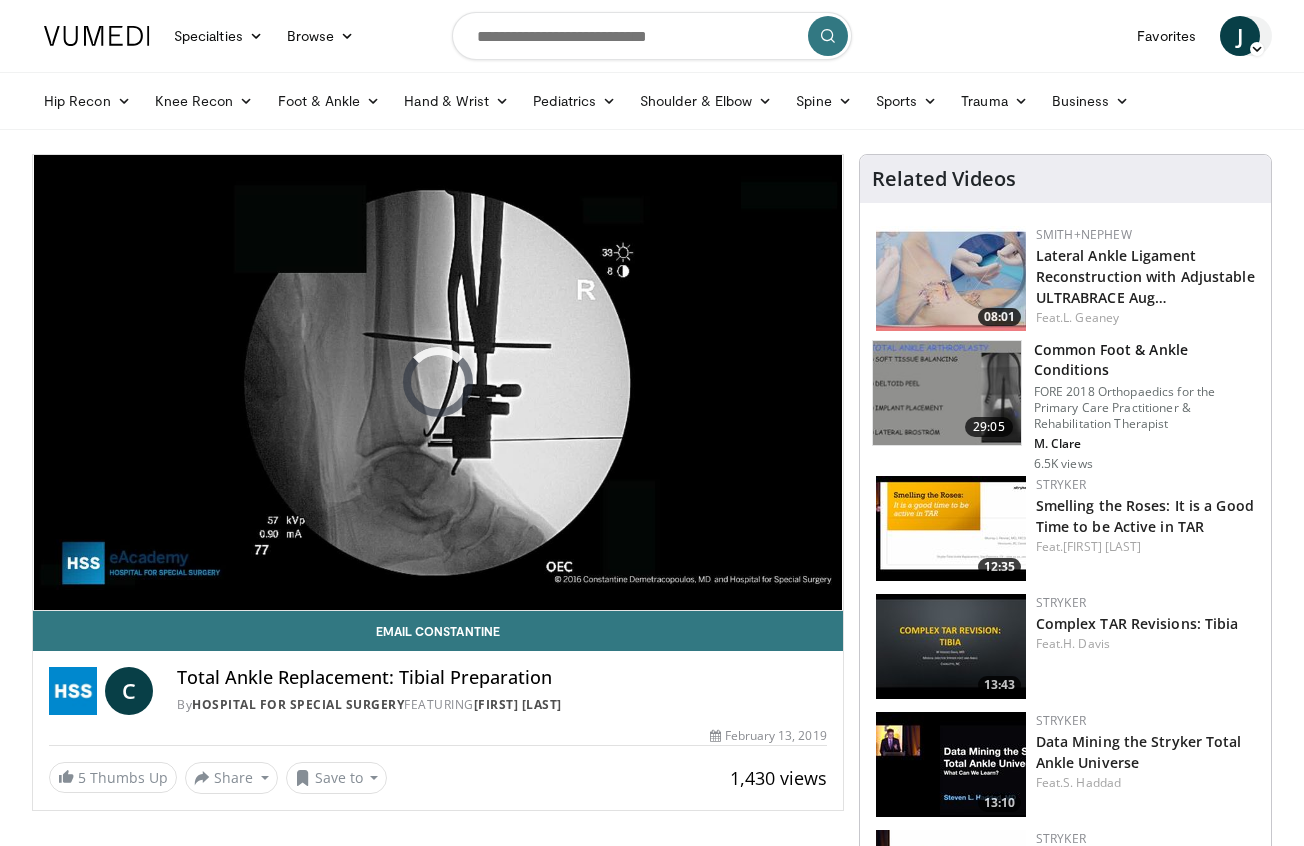 click at bounding box center (1257, 49) 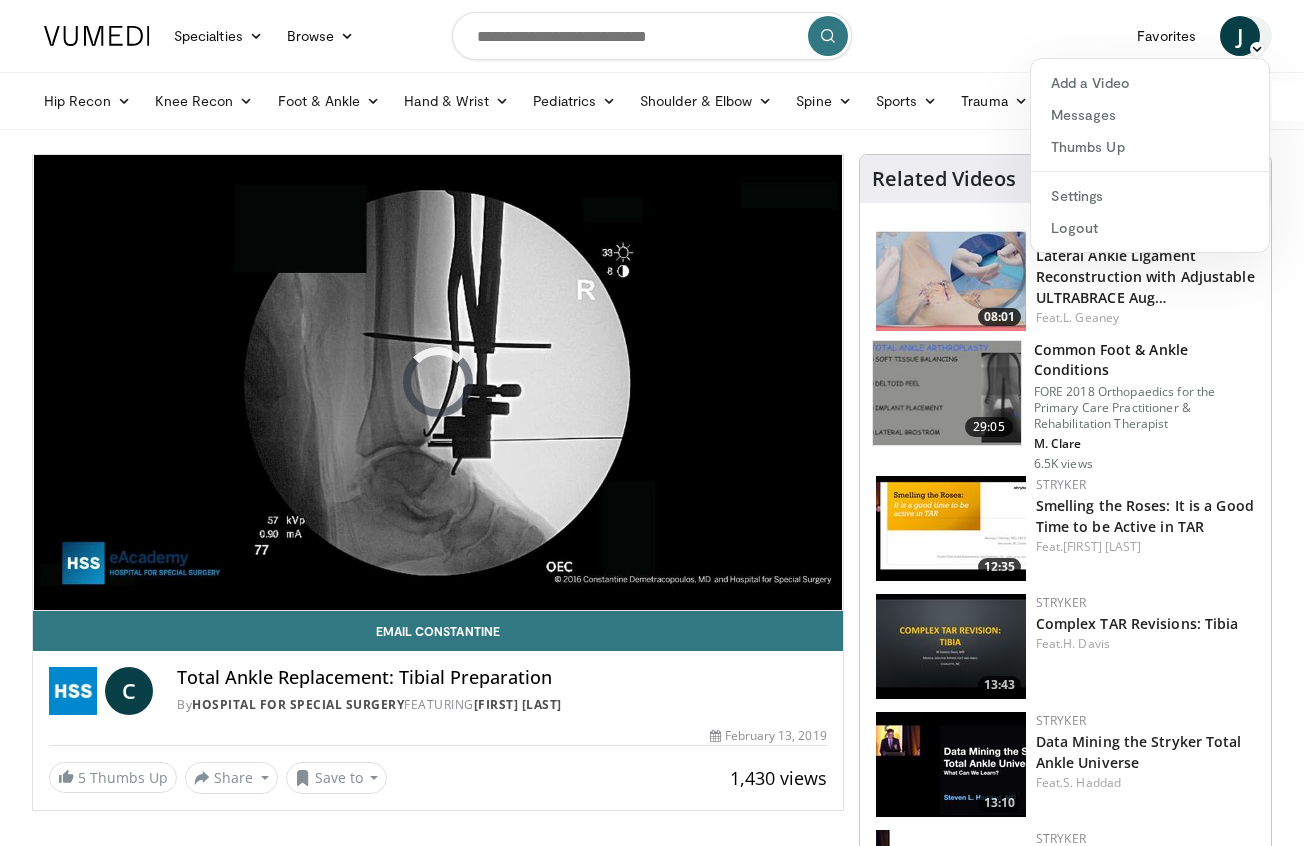click on "J" at bounding box center (1240, 36) 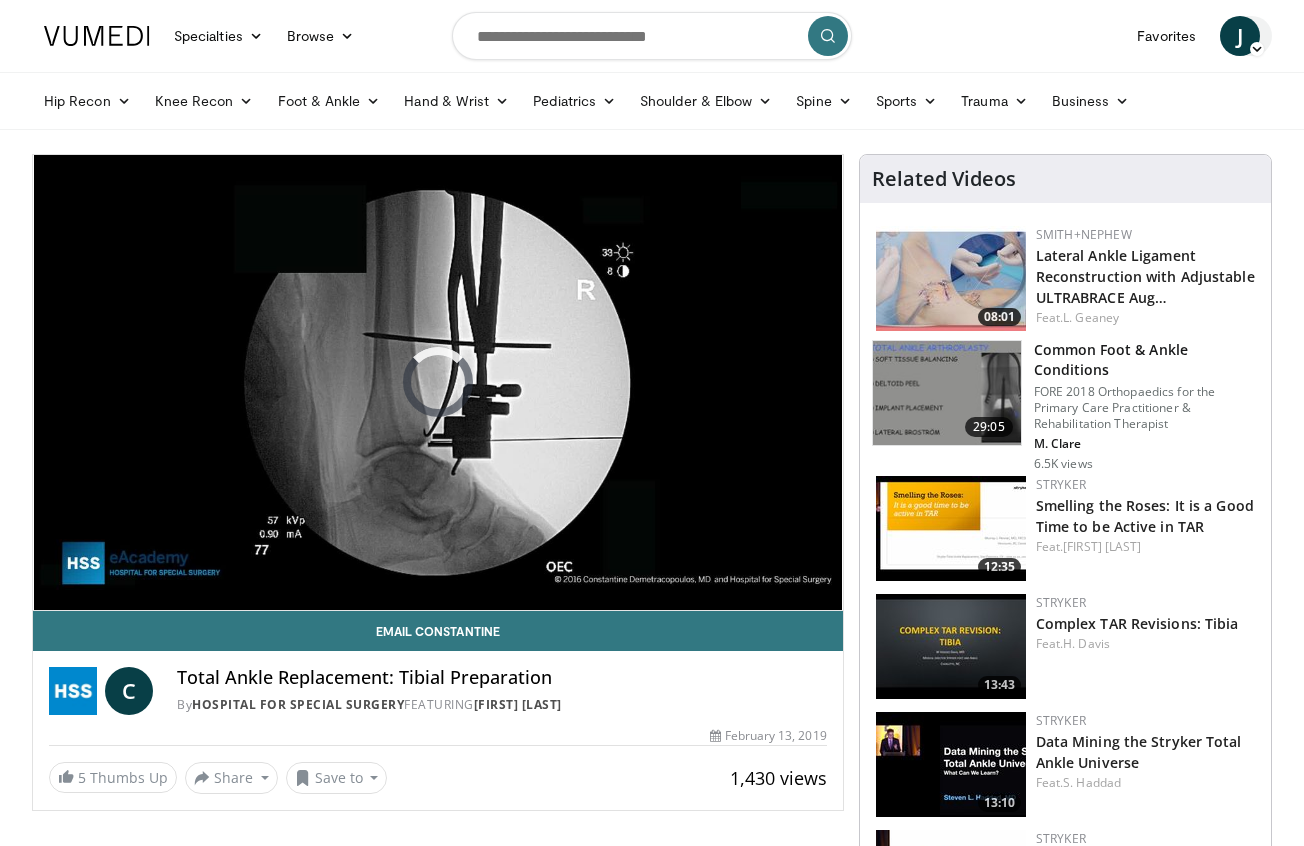 click on "J" at bounding box center [1240, 36] 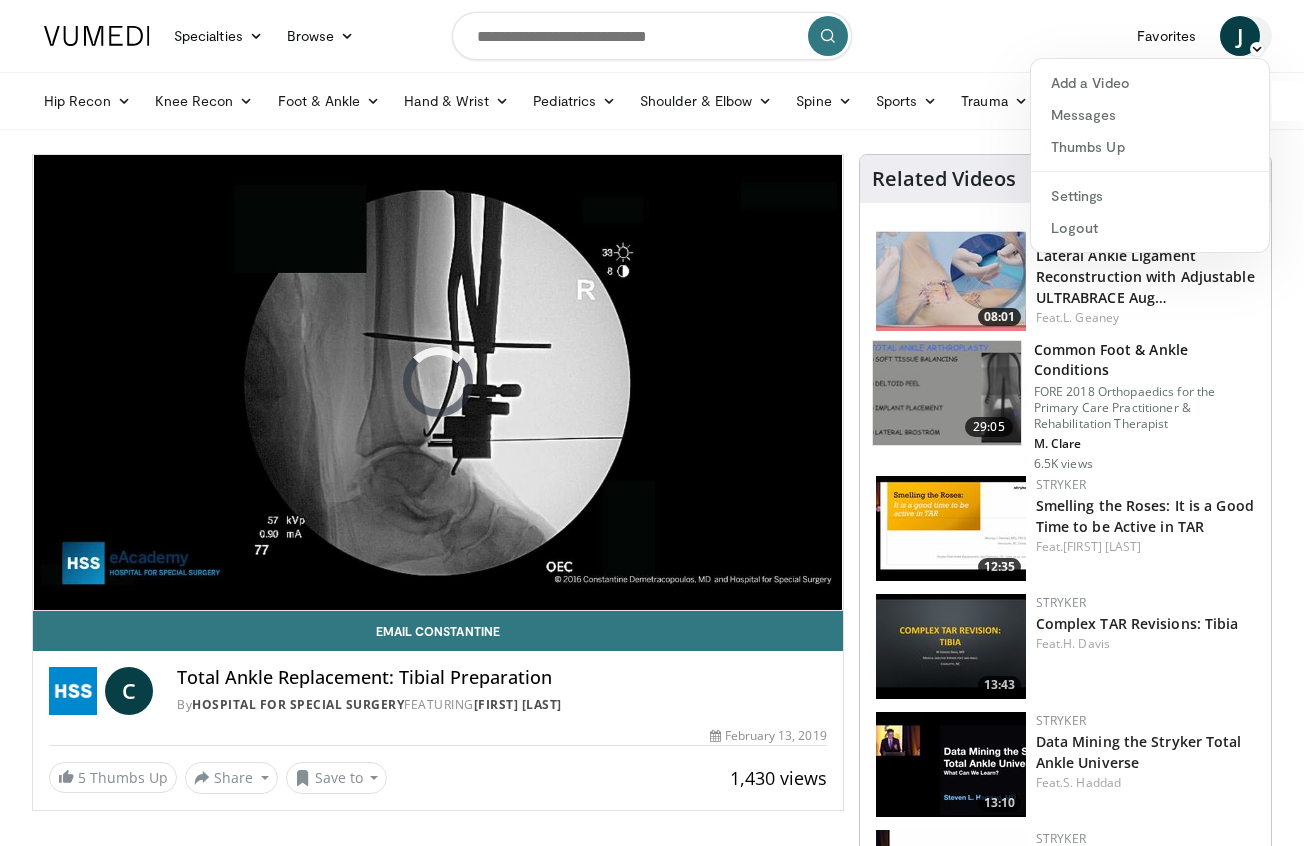 click on "J" at bounding box center [1240, 36] 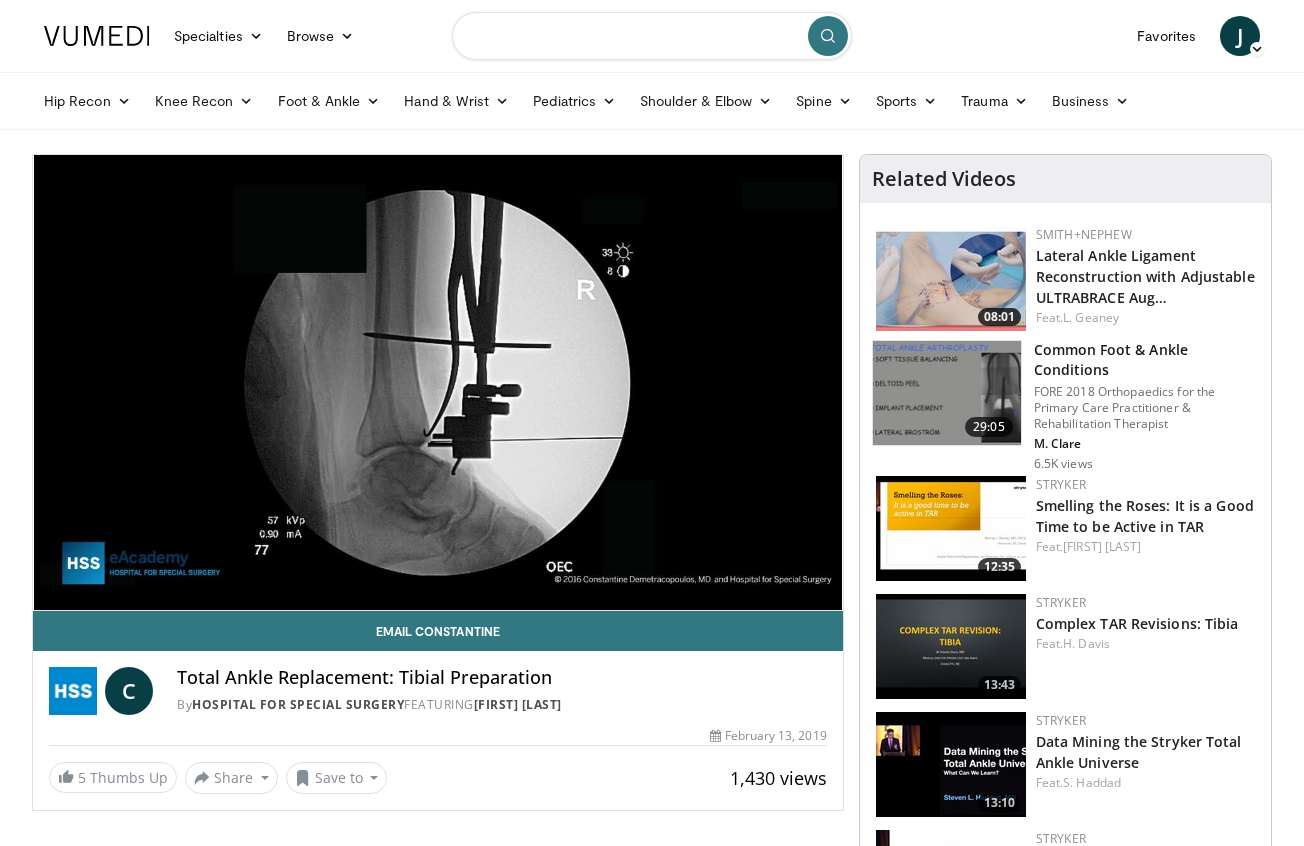 click at bounding box center (652, 36) 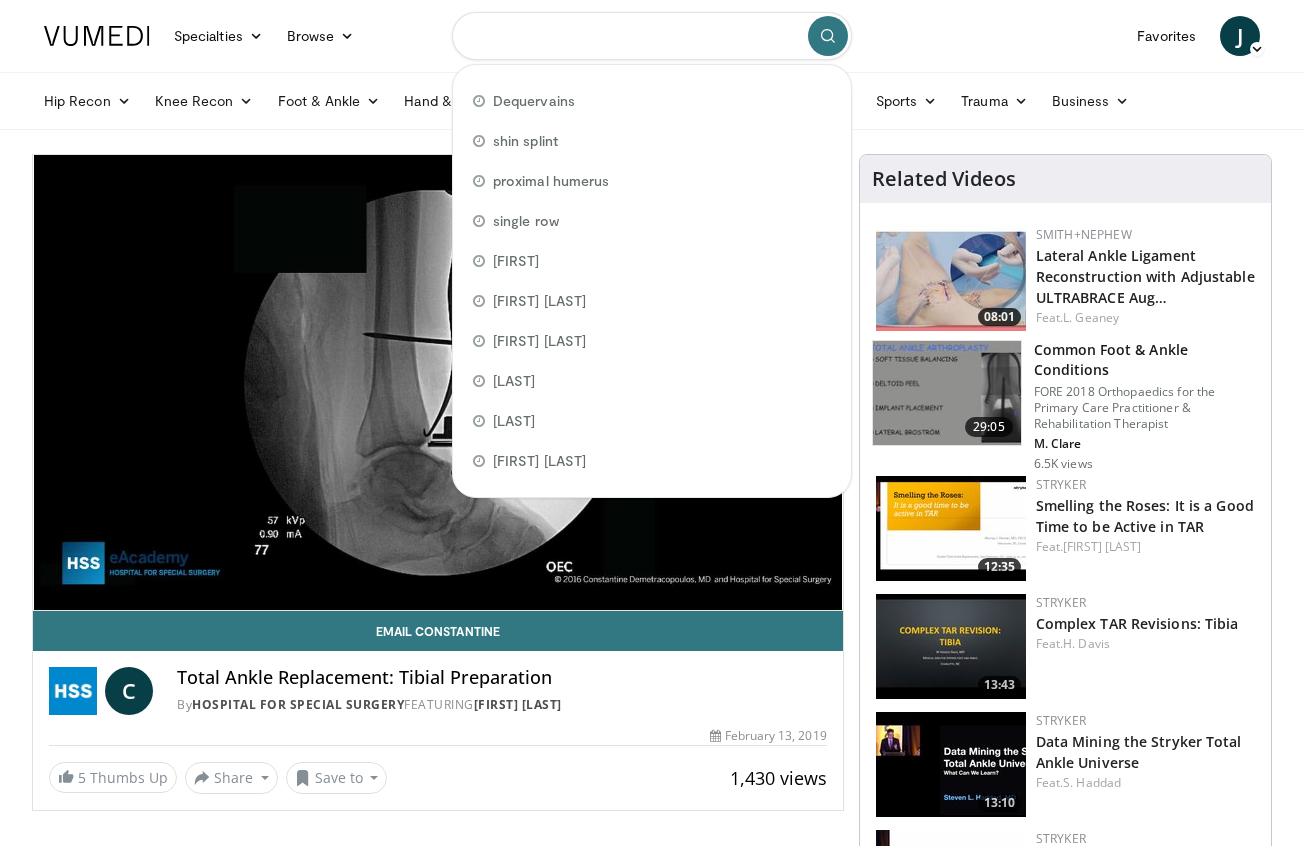 scroll, scrollTop: 0, scrollLeft: 0, axis: both 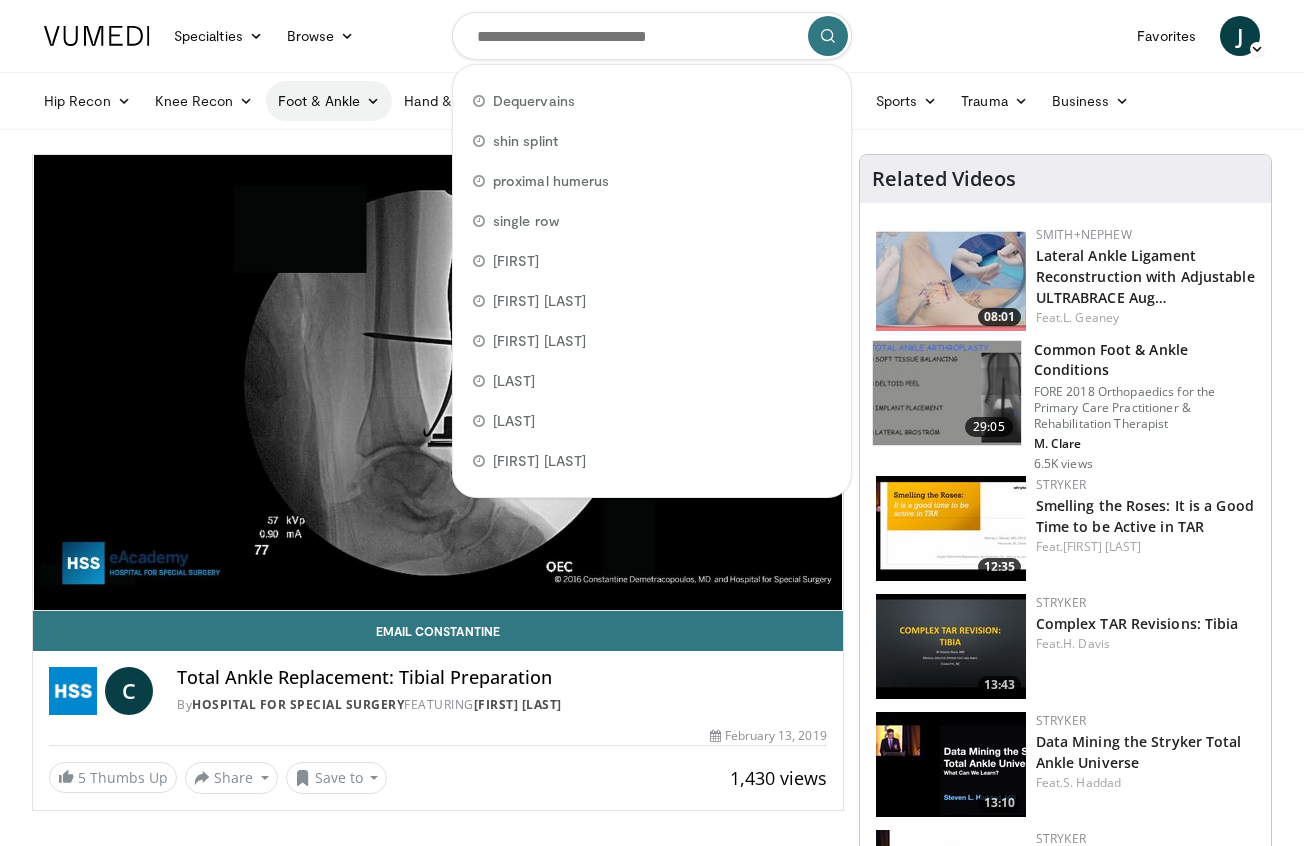 click on "Foot & Ankle" at bounding box center [329, 101] 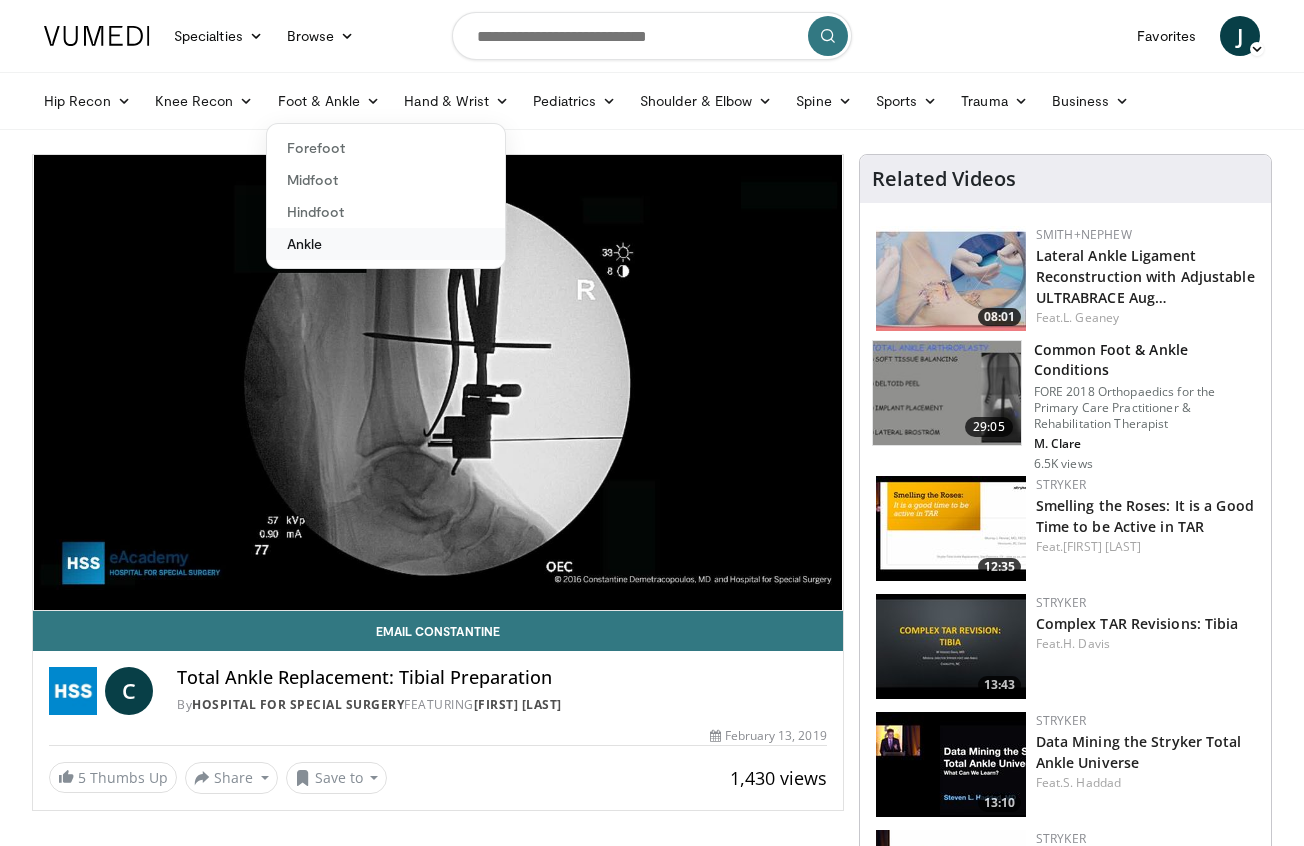 click on "Ankle" at bounding box center (386, 244) 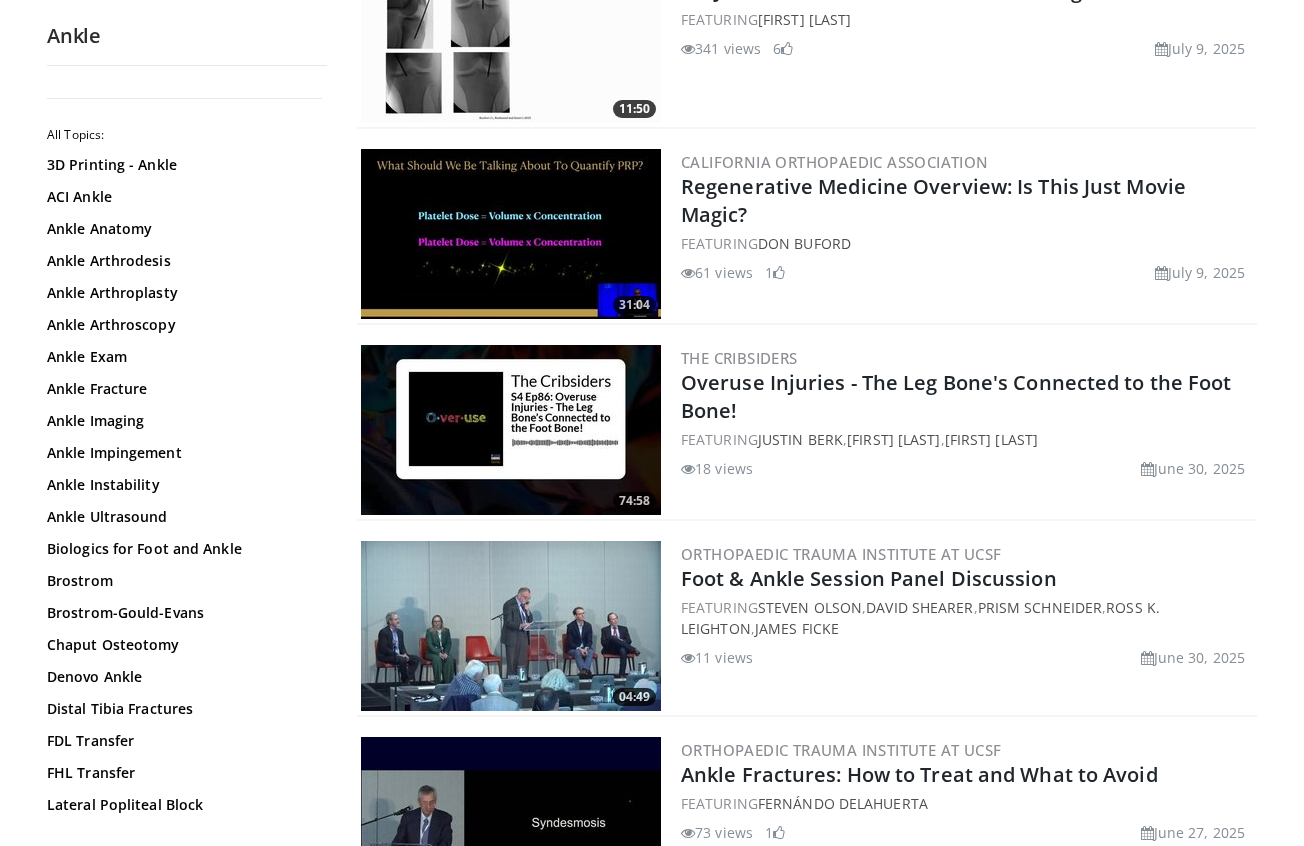 scroll, scrollTop: 2930, scrollLeft: 0, axis: vertical 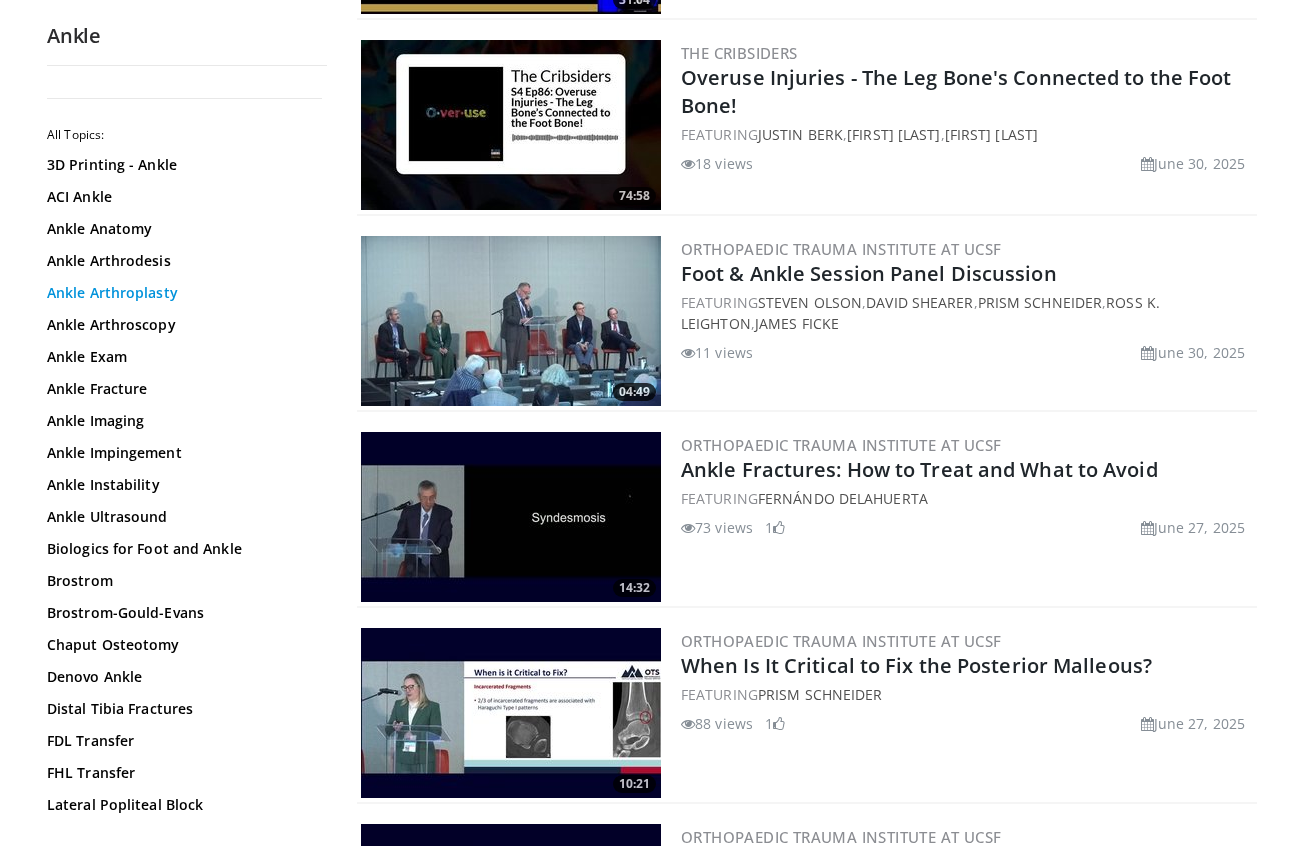 click on "Ankle Arthroplasty" at bounding box center [182, 293] 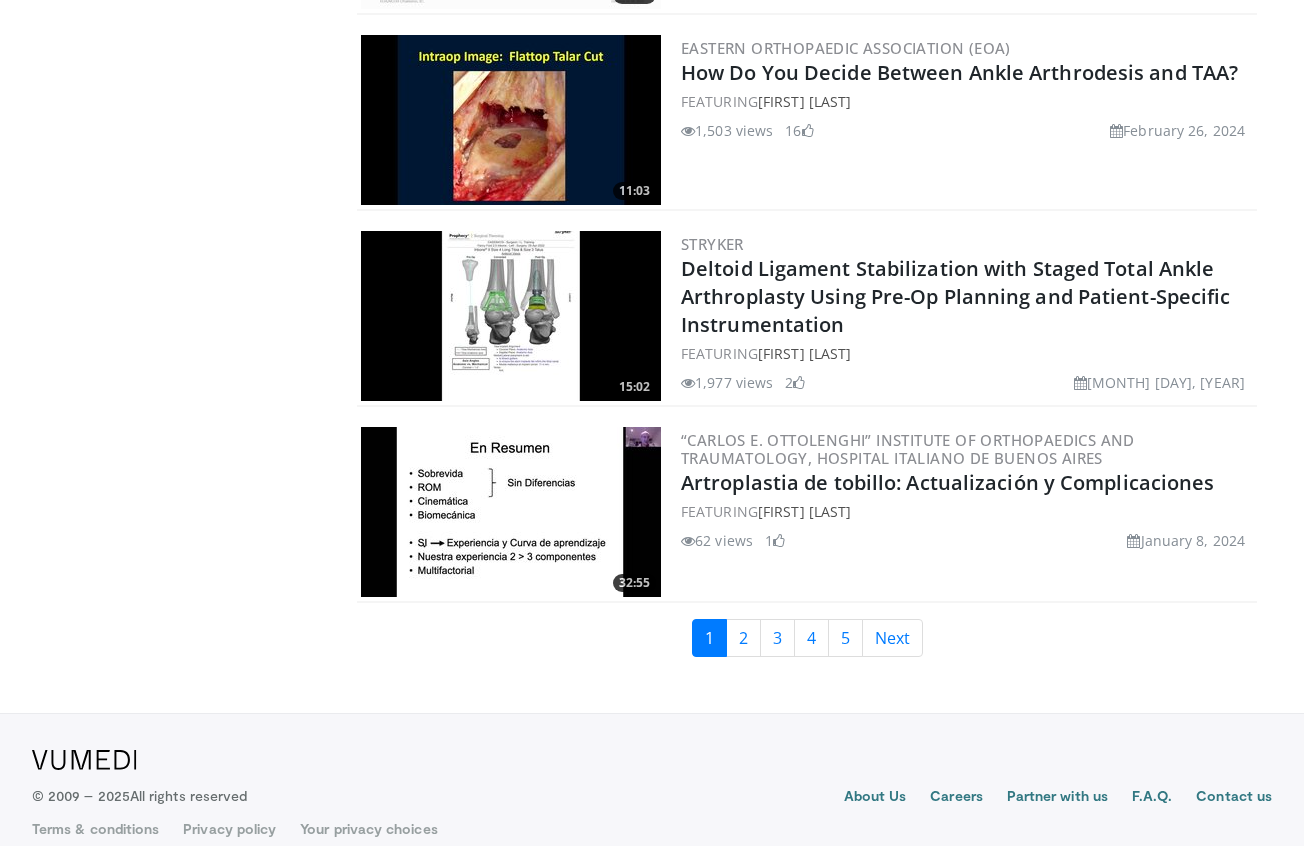 scroll, scrollTop: 4517, scrollLeft: 0, axis: vertical 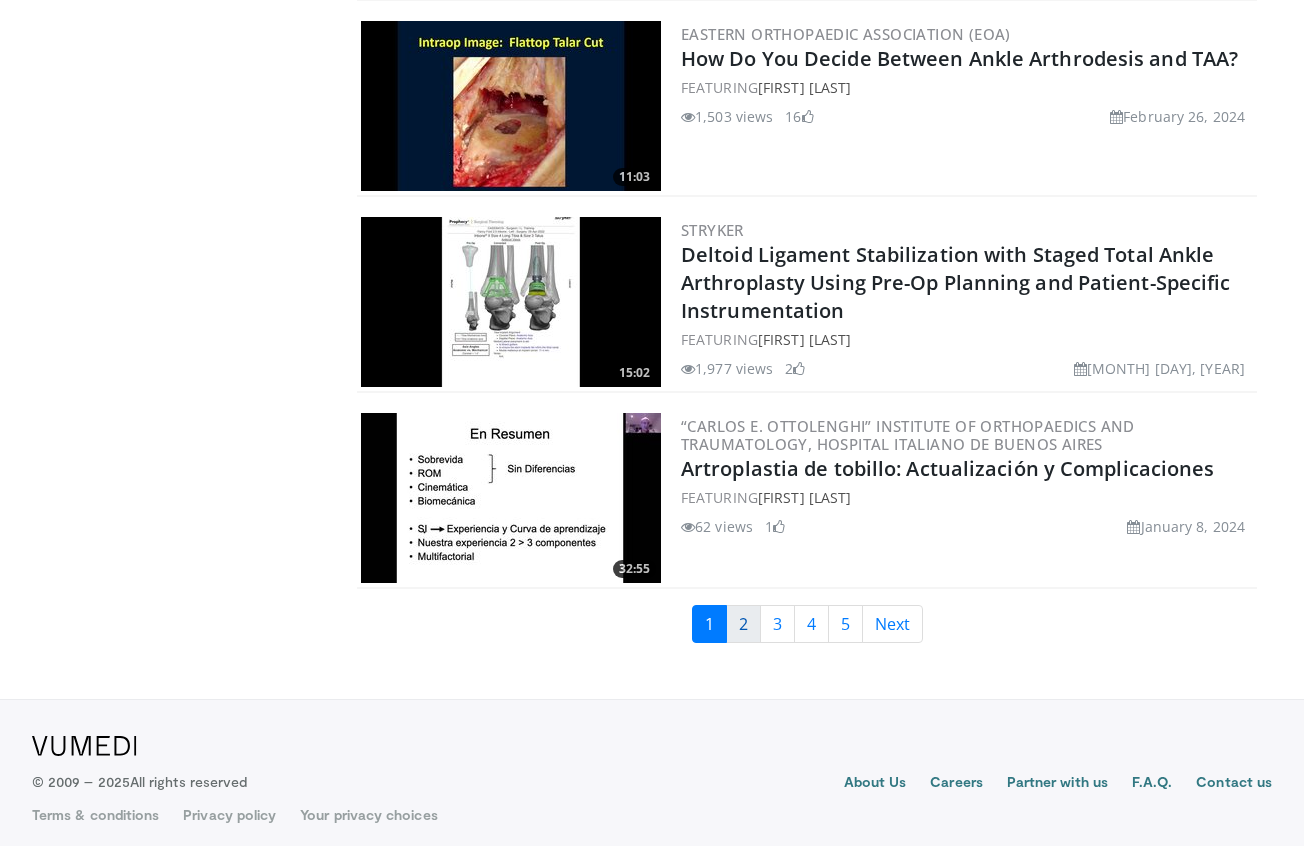 click on "2" at bounding box center (743, 624) 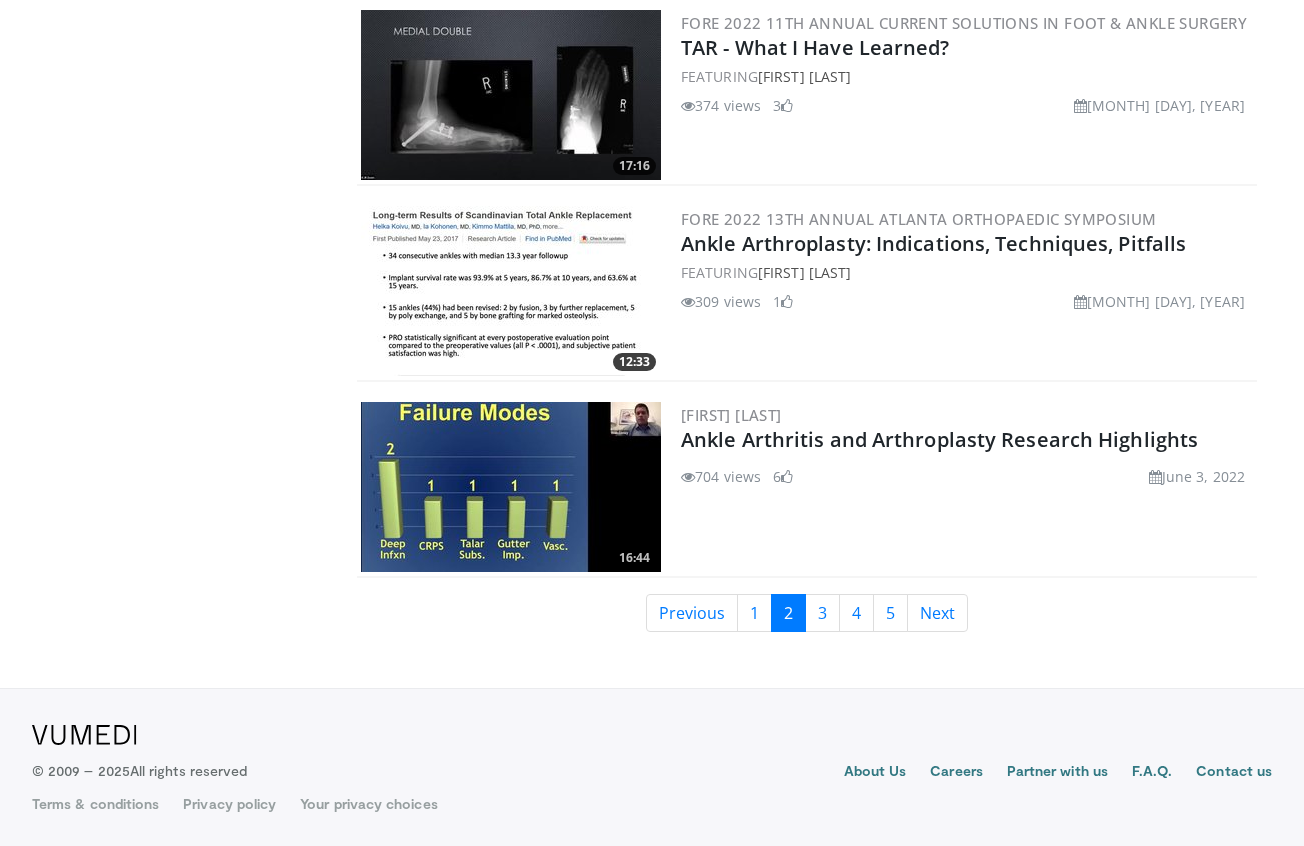 scroll, scrollTop: 4528, scrollLeft: 0, axis: vertical 